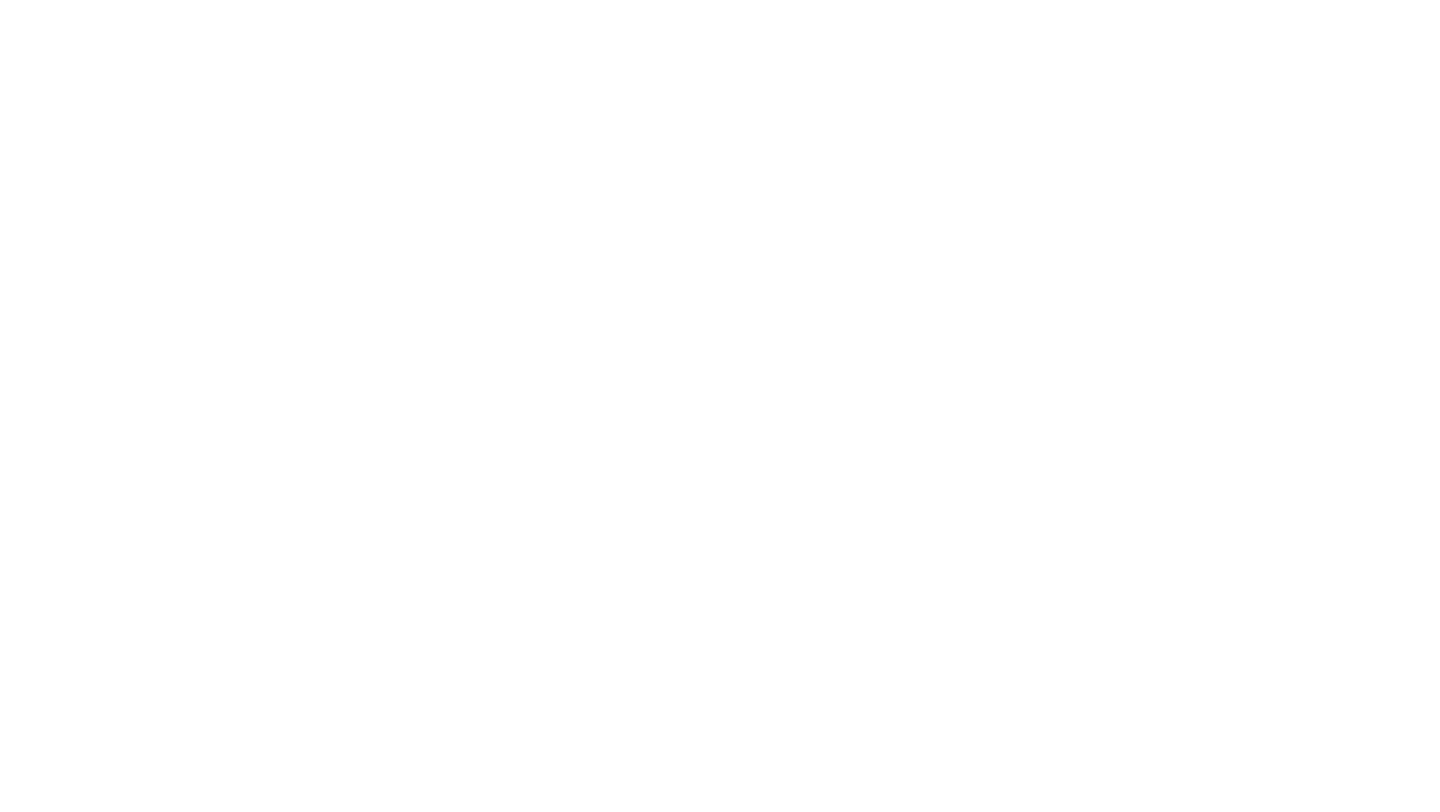 scroll, scrollTop: 0, scrollLeft: 0, axis: both 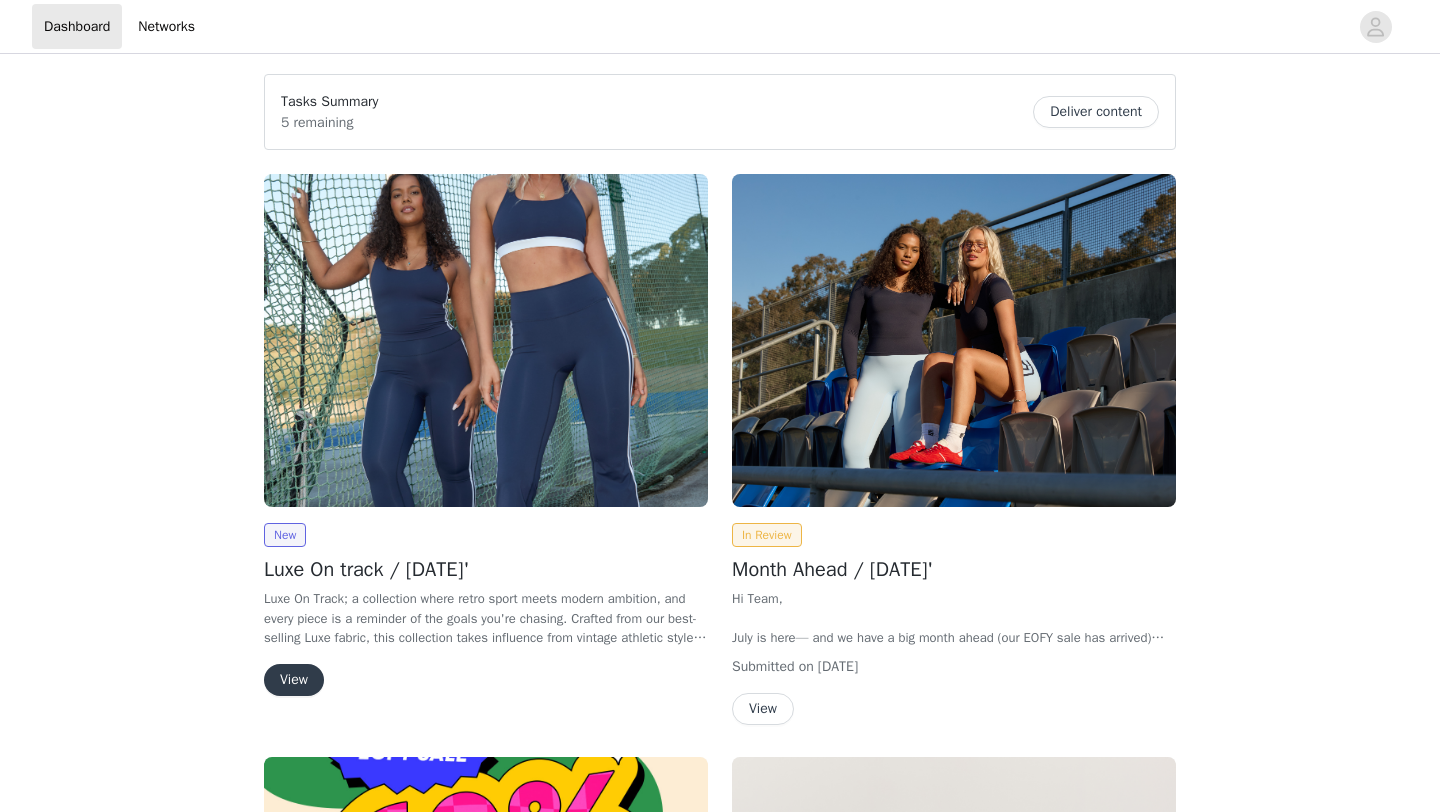 click on "View" at bounding box center (294, 680) 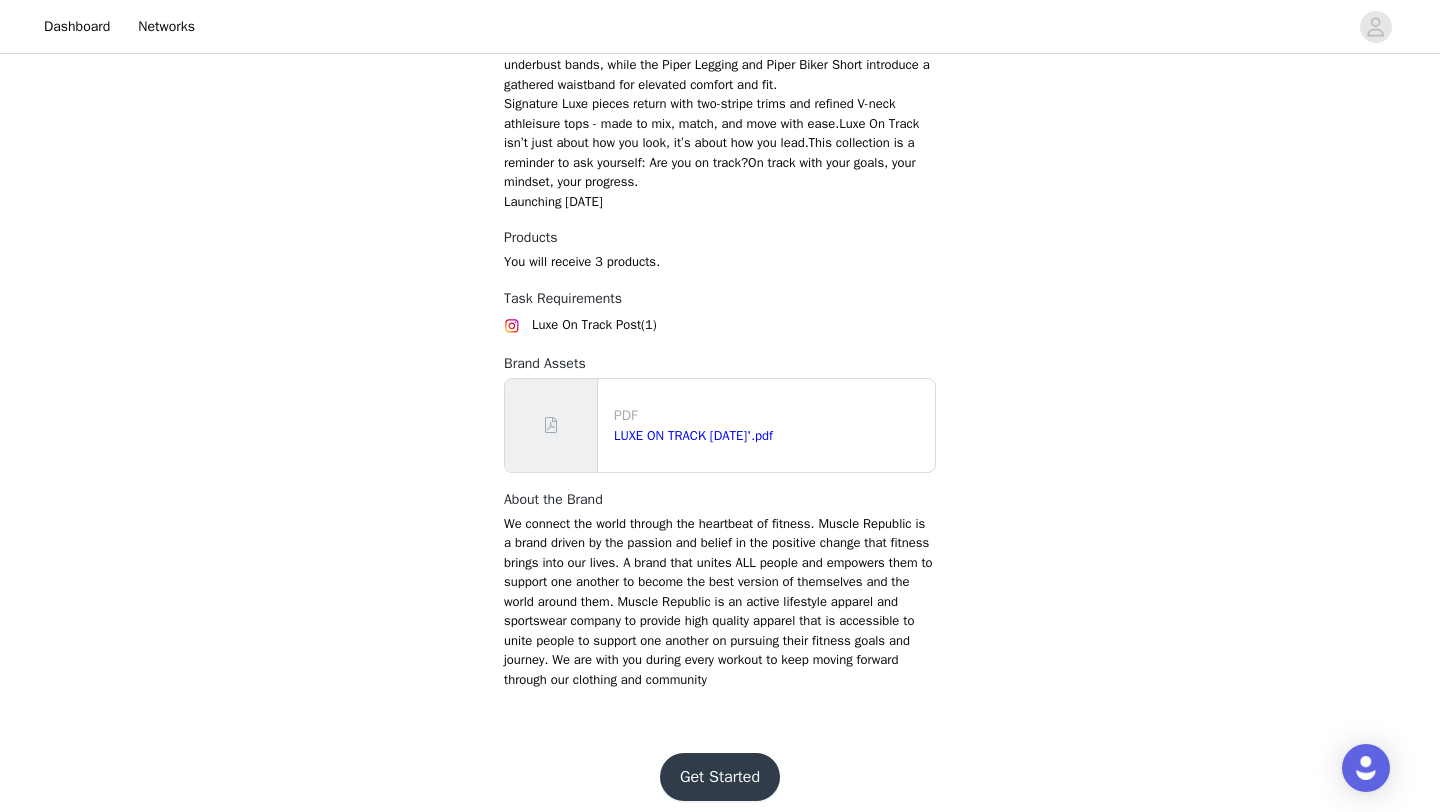 scroll, scrollTop: 1124, scrollLeft: 0, axis: vertical 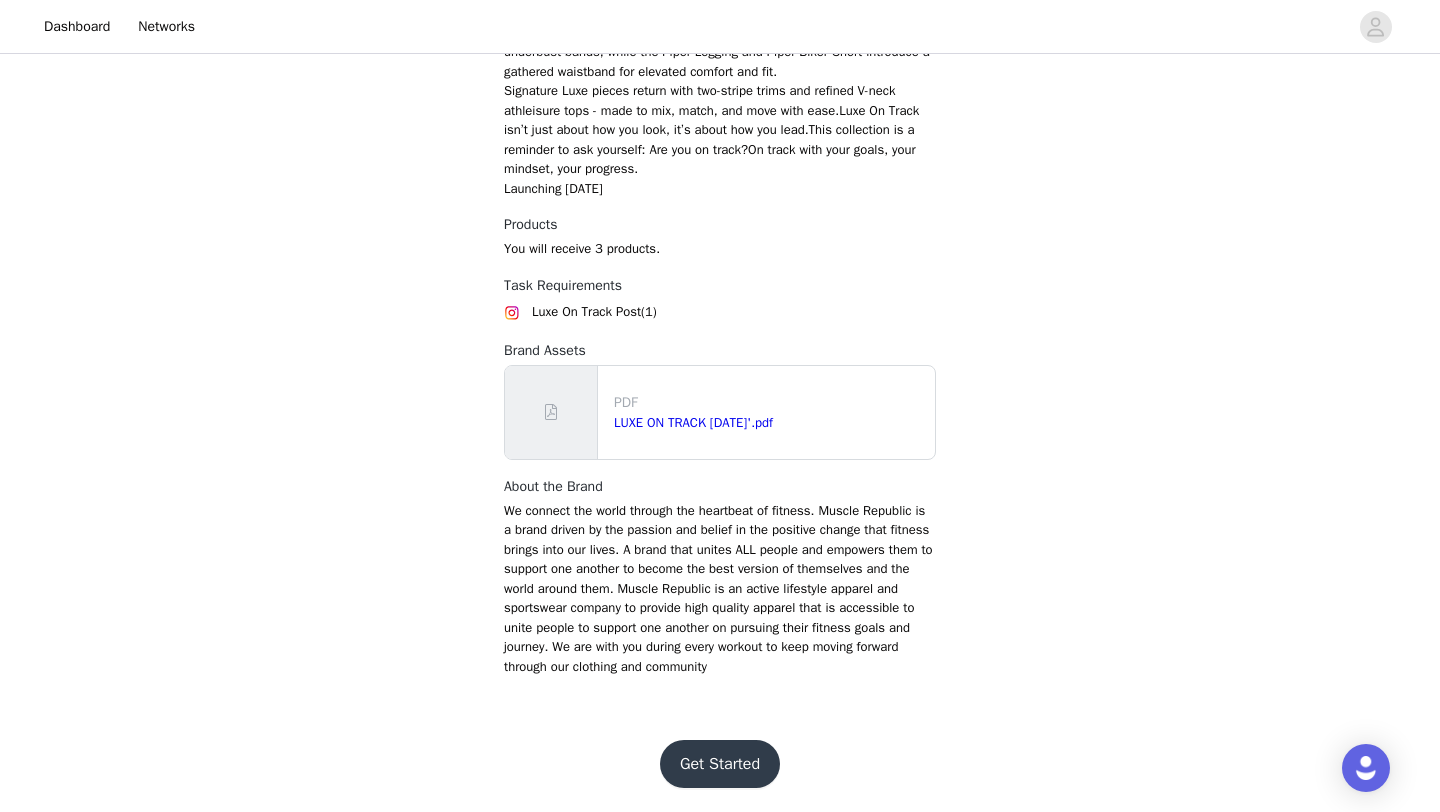 click on "Get Started" at bounding box center (720, 764) 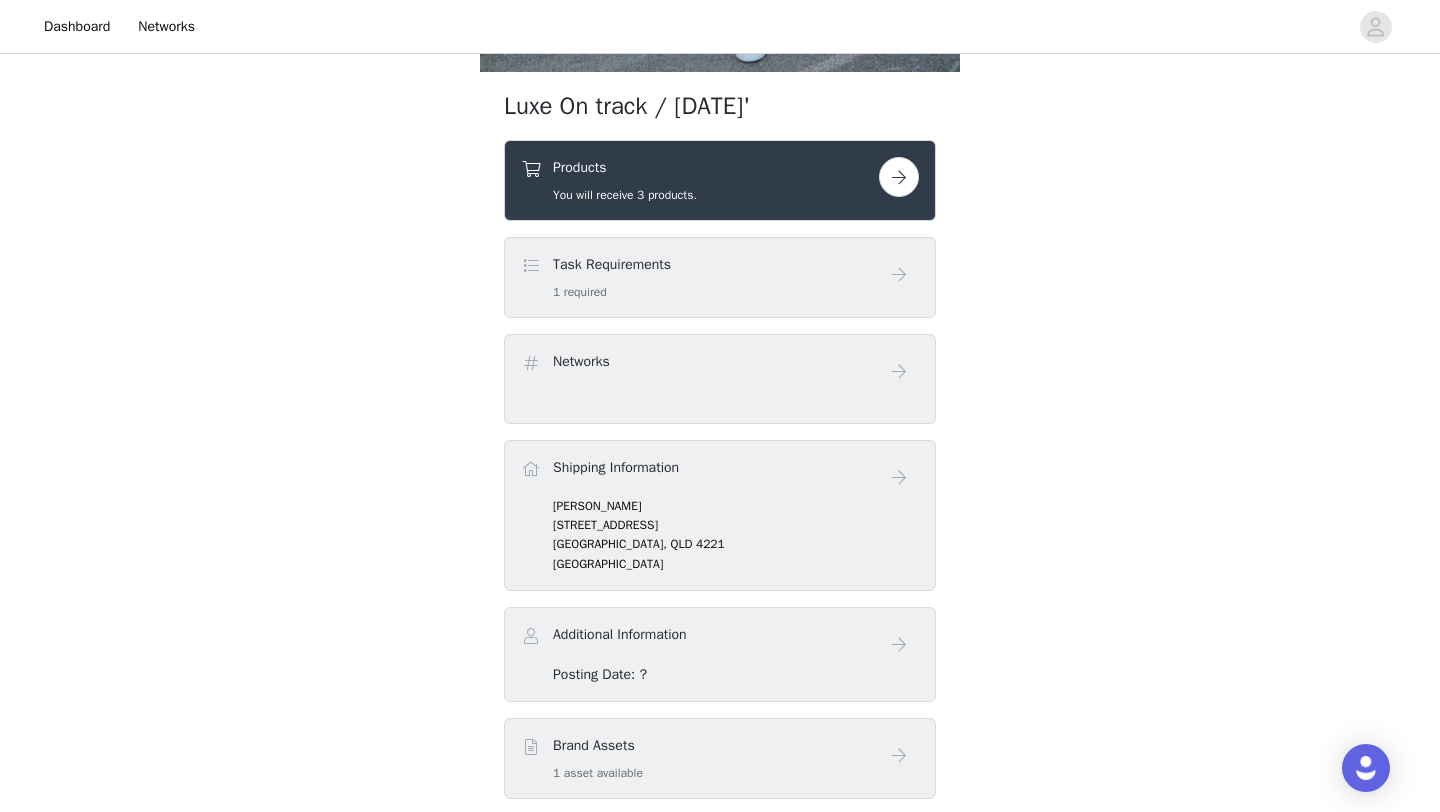 scroll, scrollTop: 612, scrollLeft: 0, axis: vertical 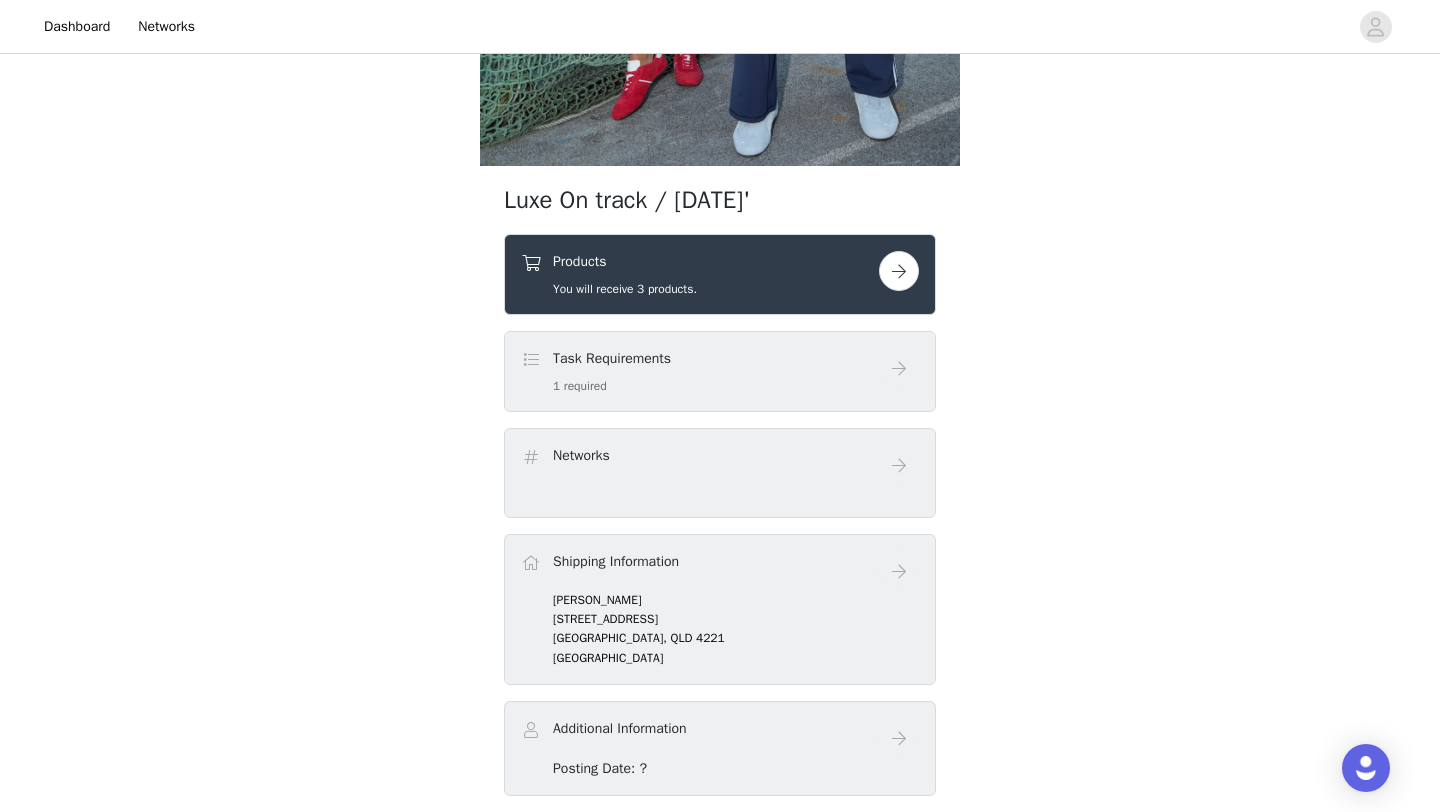 click at bounding box center [899, 271] 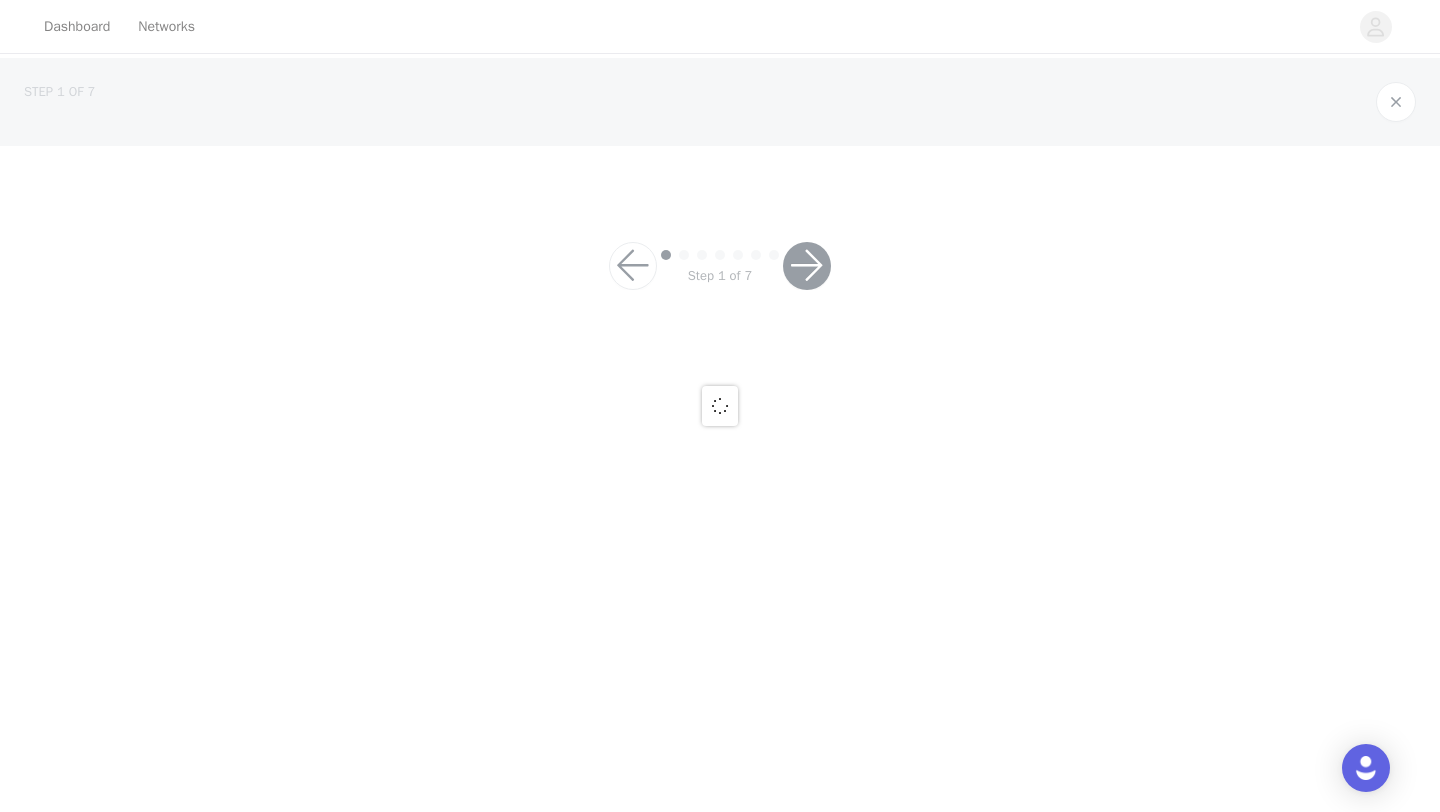 scroll, scrollTop: 0, scrollLeft: 0, axis: both 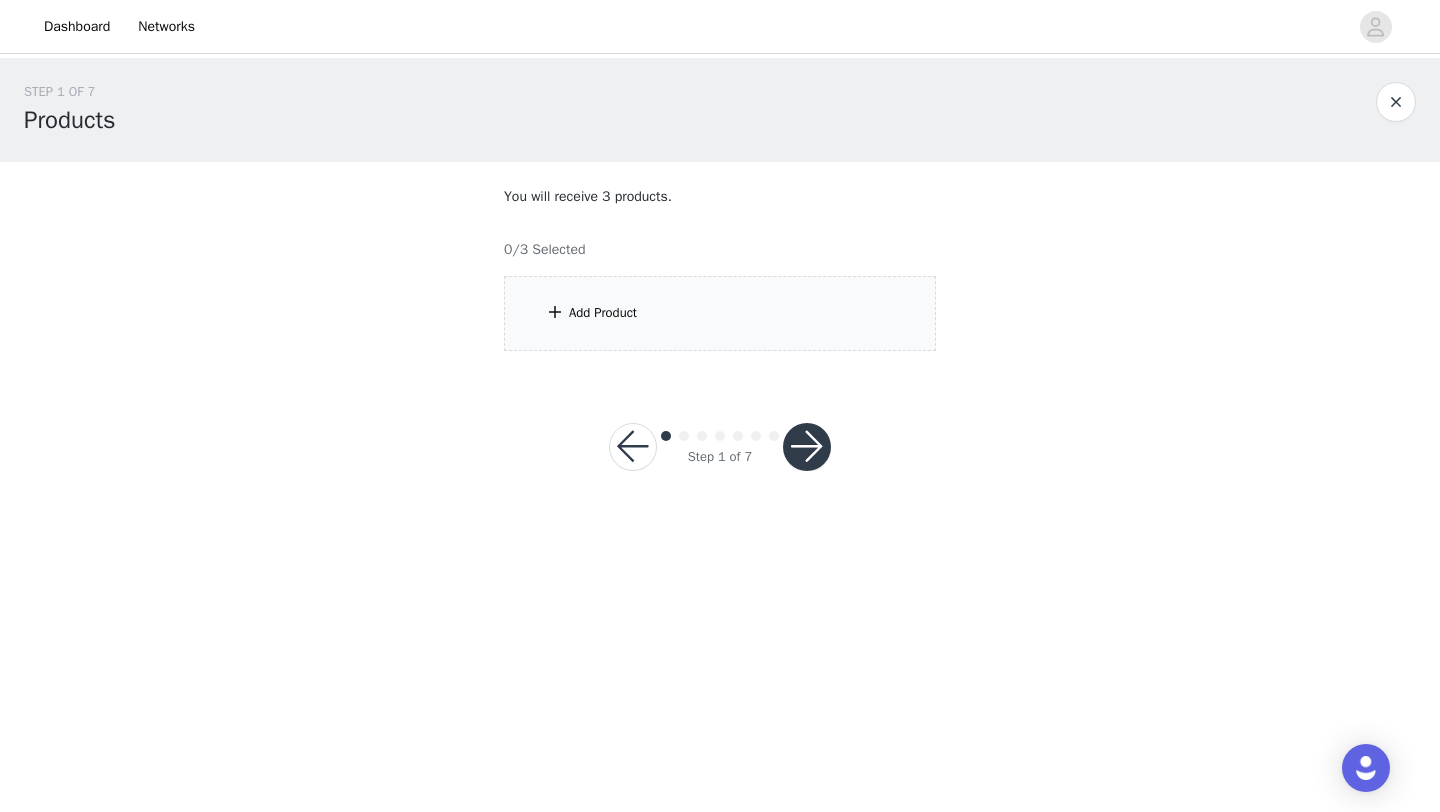 click on "Add Product" at bounding box center (720, 313) 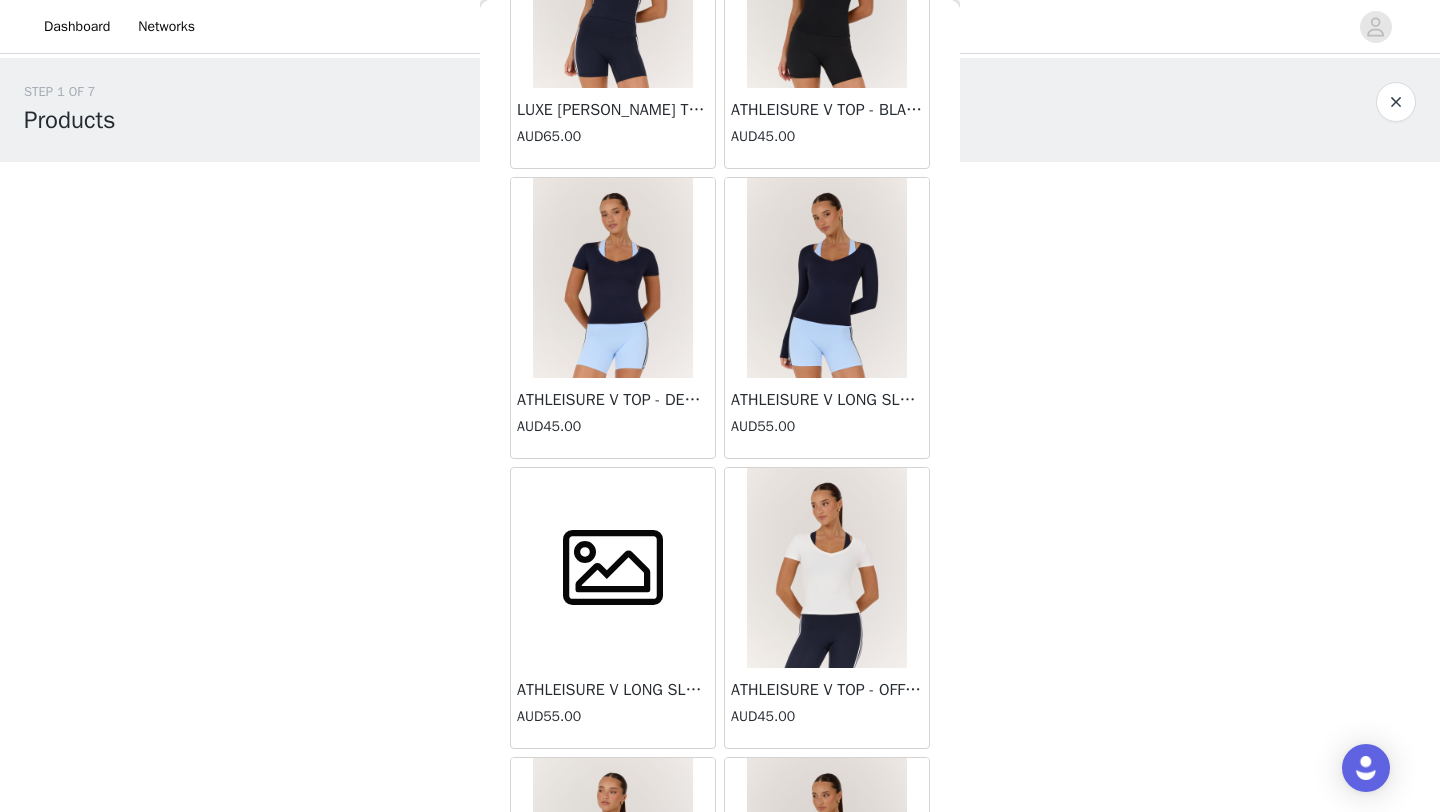 scroll, scrollTop: 2820, scrollLeft: 0, axis: vertical 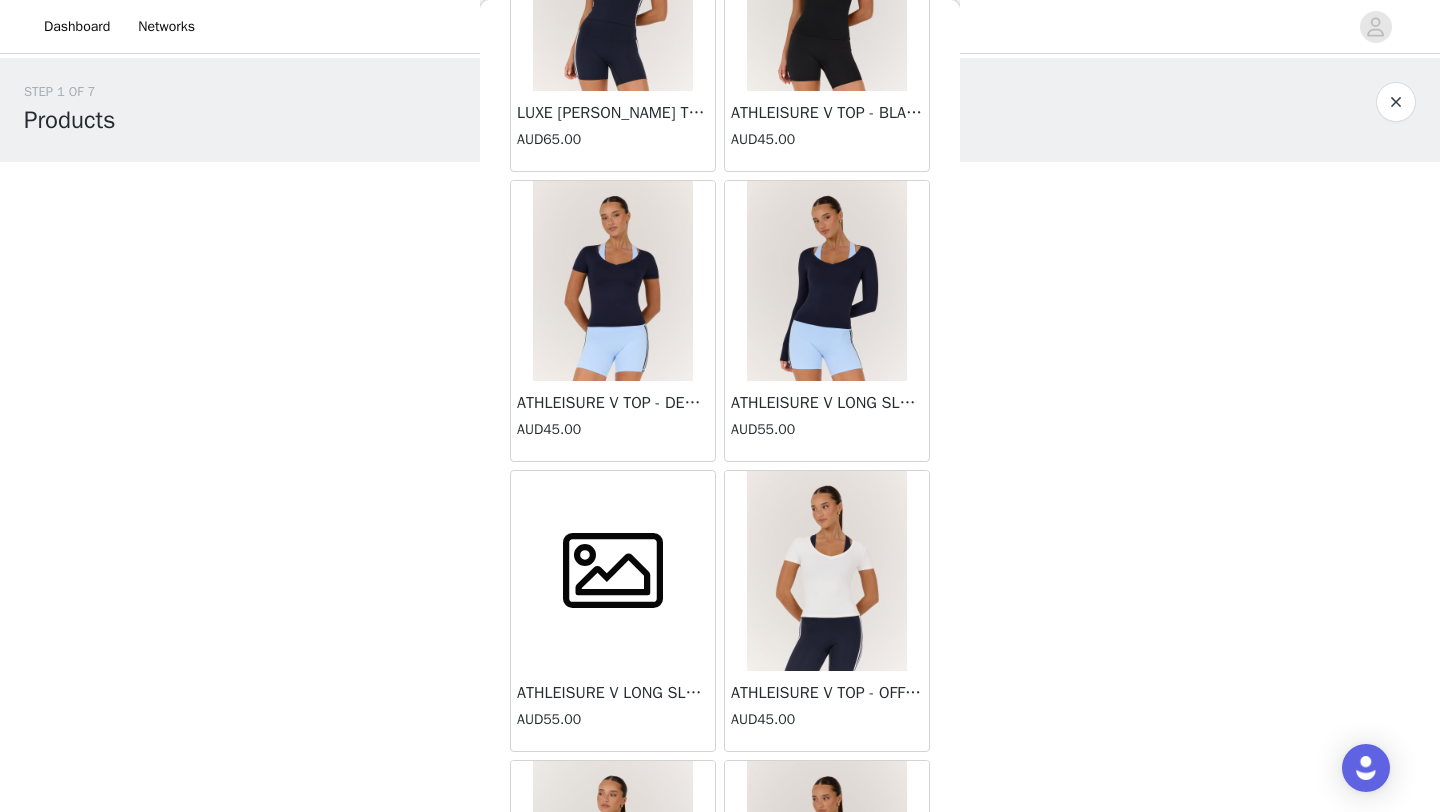 click at bounding box center (827, 281) 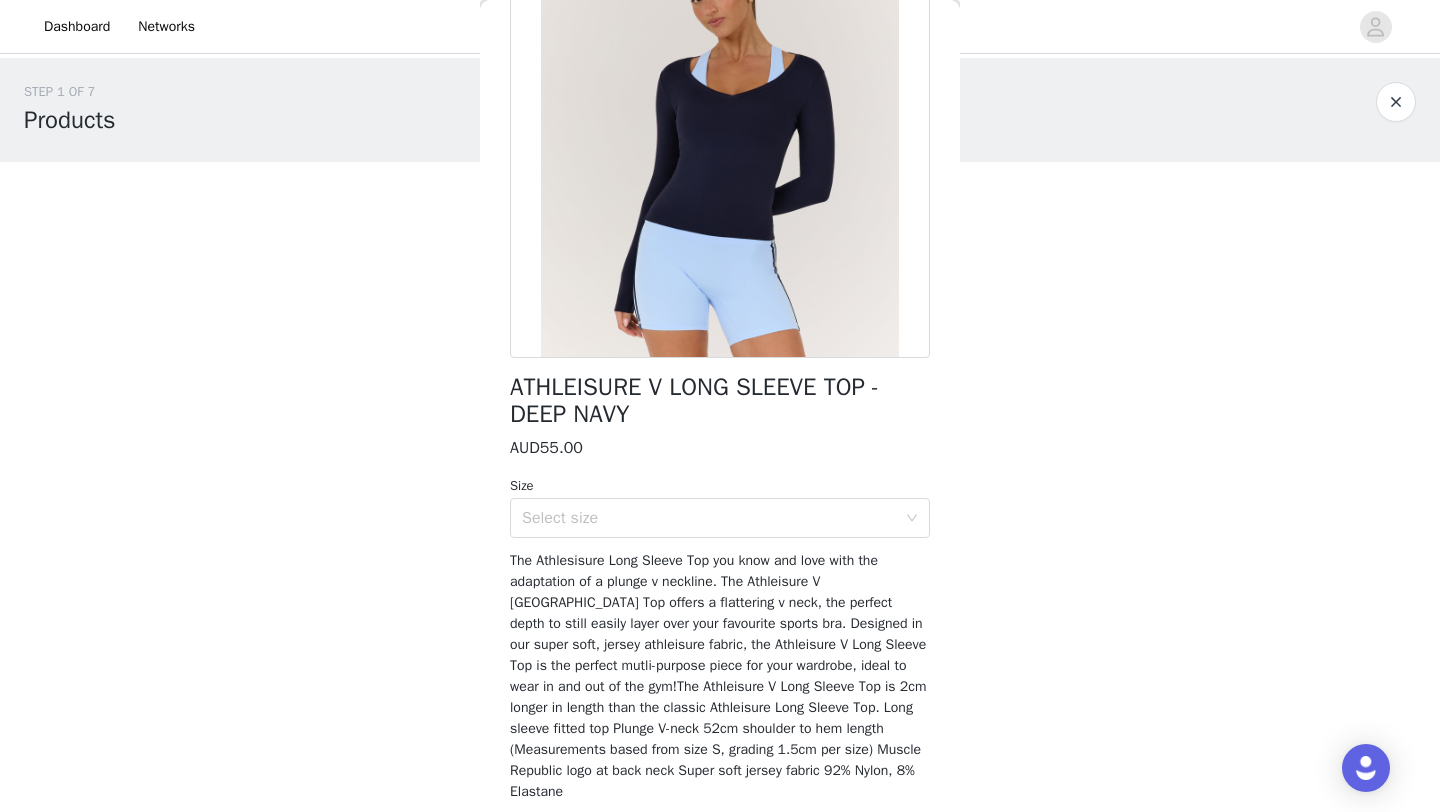 scroll, scrollTop: 0, scrollLeft: 0, axis: both 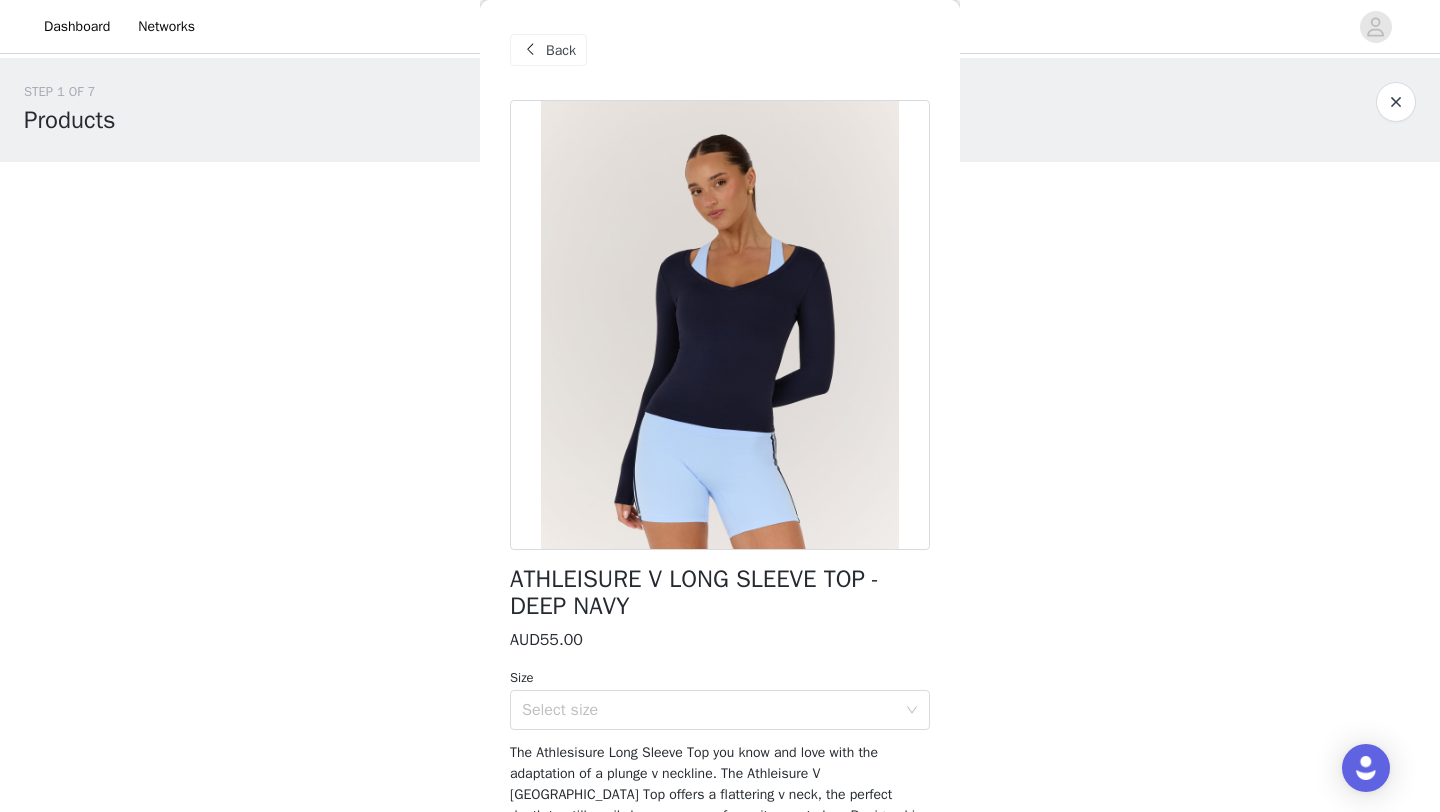 click on "Back" at bounding box center (561, 50) 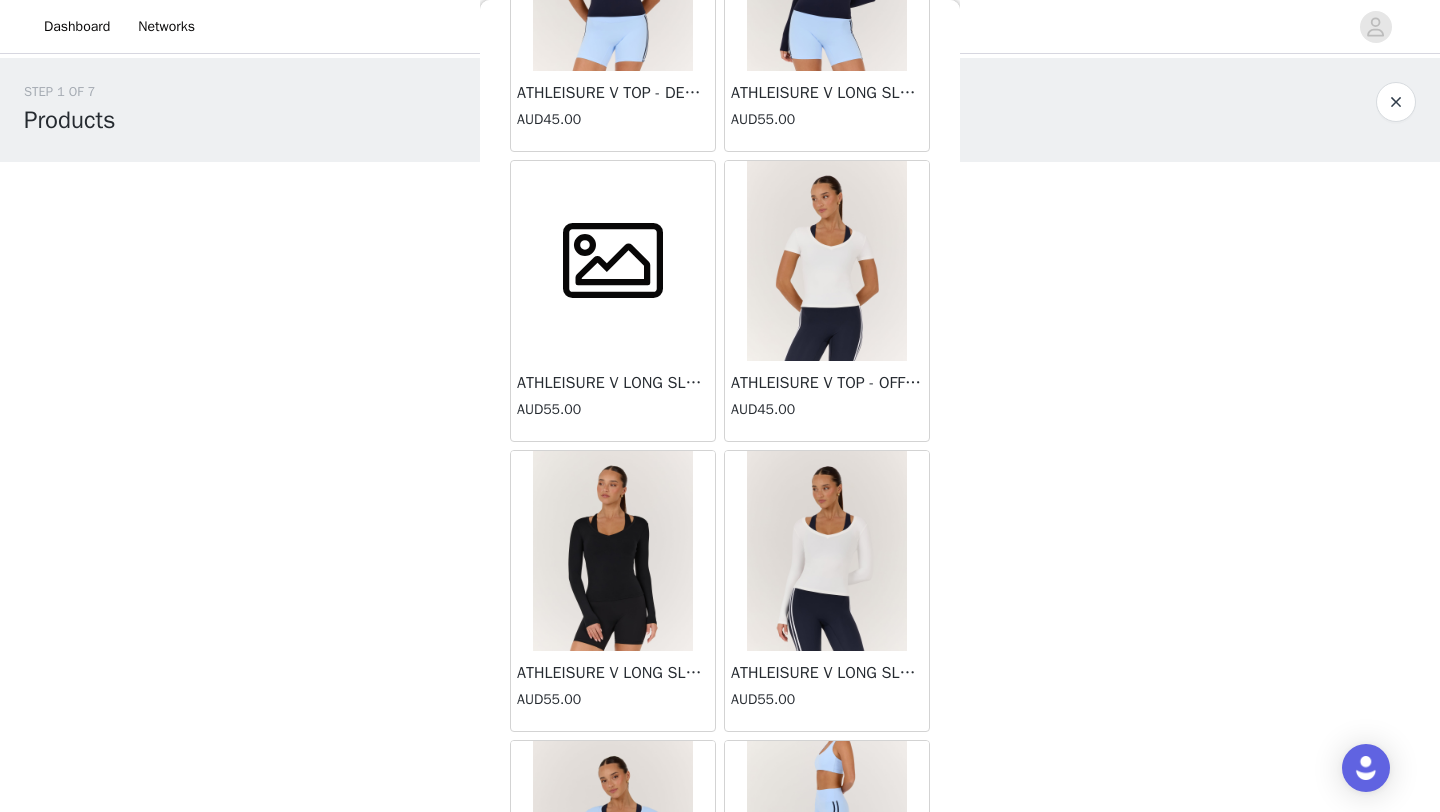 scroll, scrollTop: 3415, scrollLeft: 0, axis: vertical 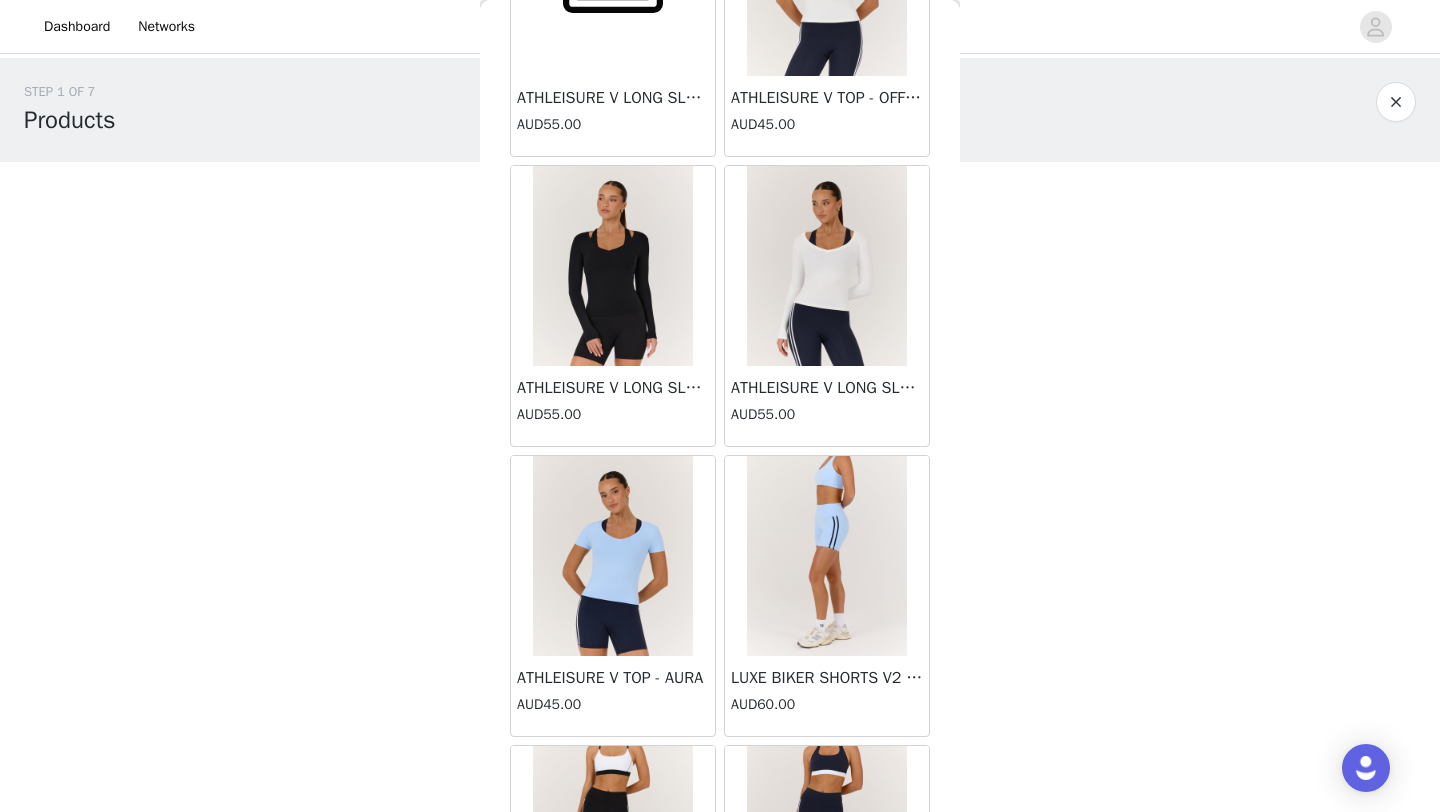 click at bounding box center [827, 266] 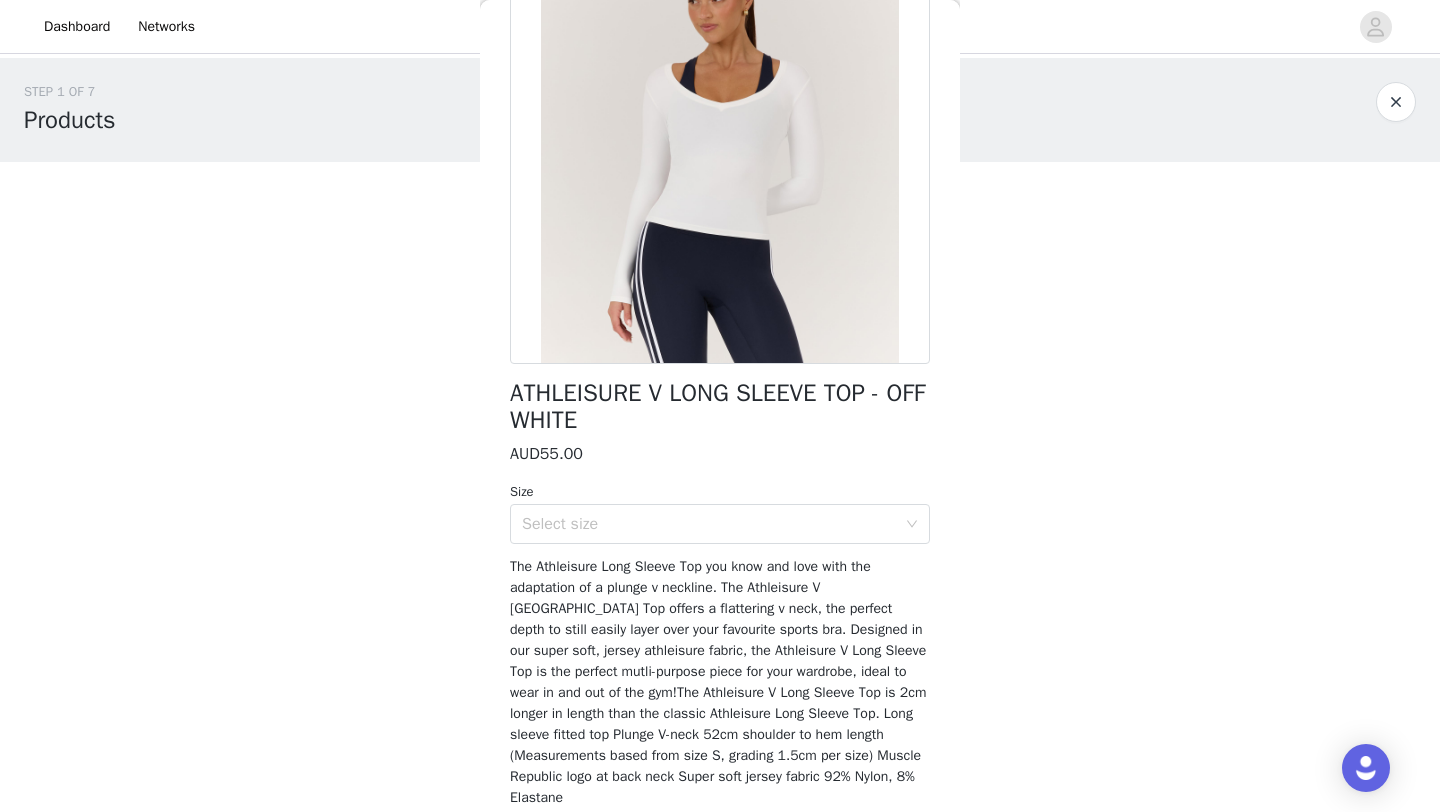 scroll, scrollTop: 181, scrollLeft: 0, axis: vertical 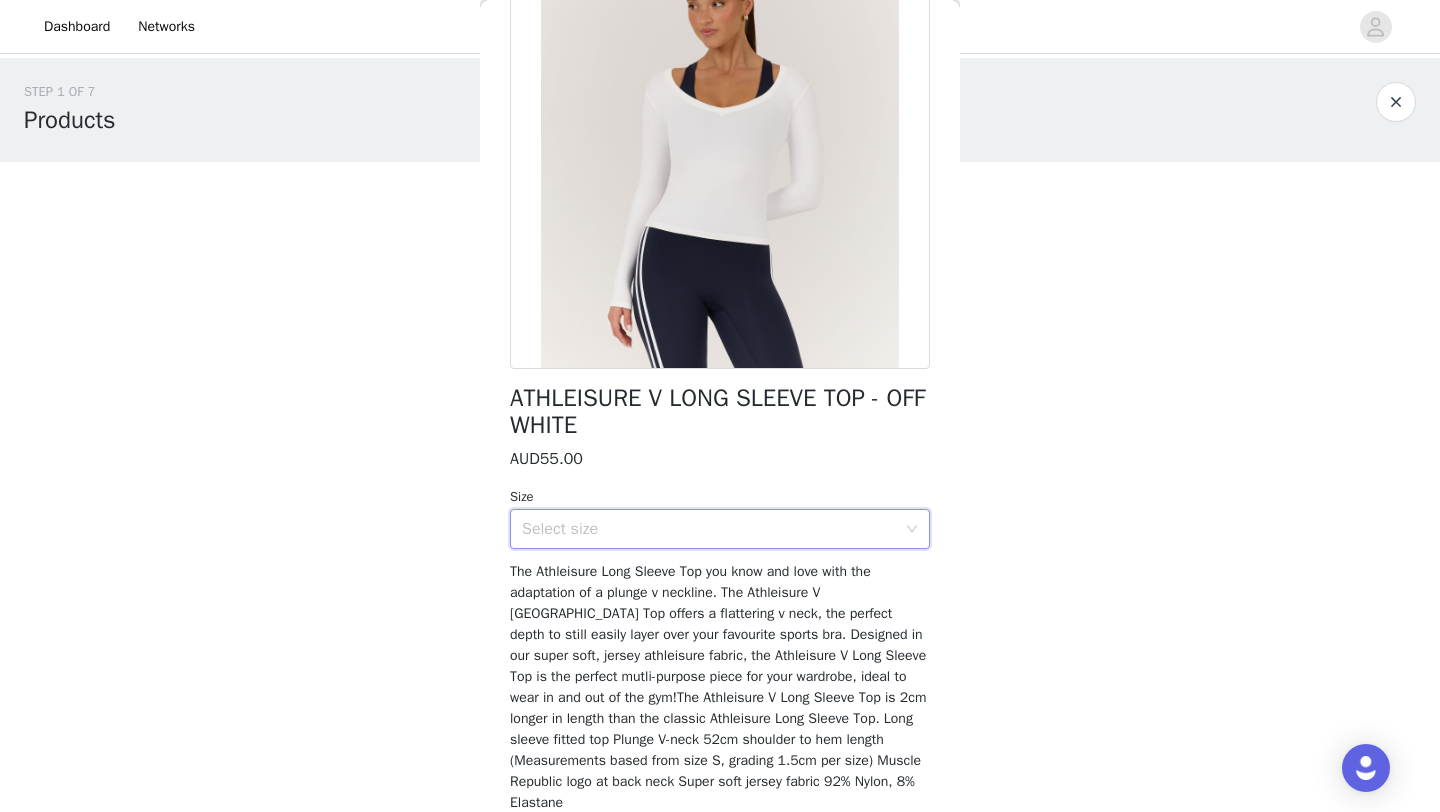 click on "Select size" at bounding box center [713, 529] 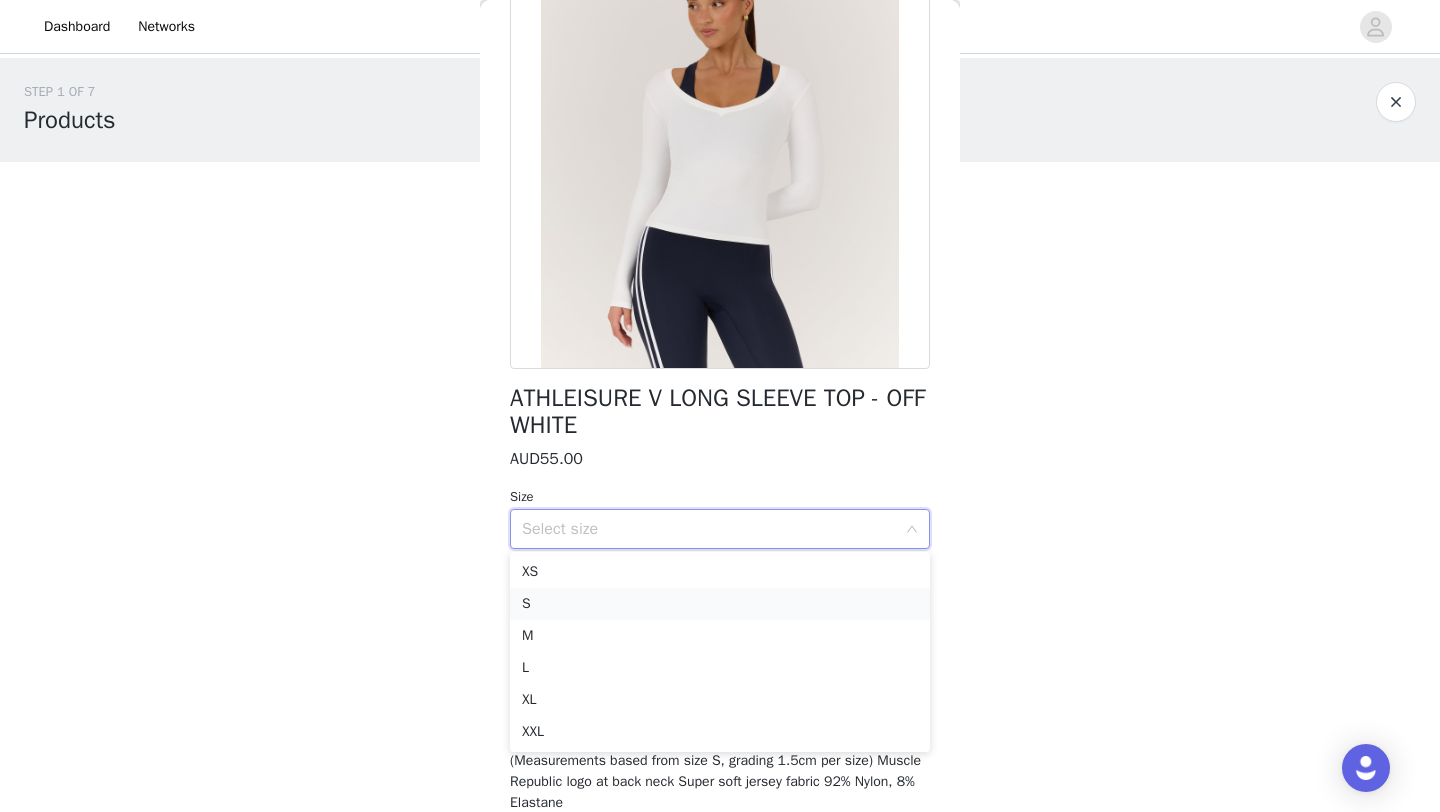 click on "S" at bounding box center (720, 604) 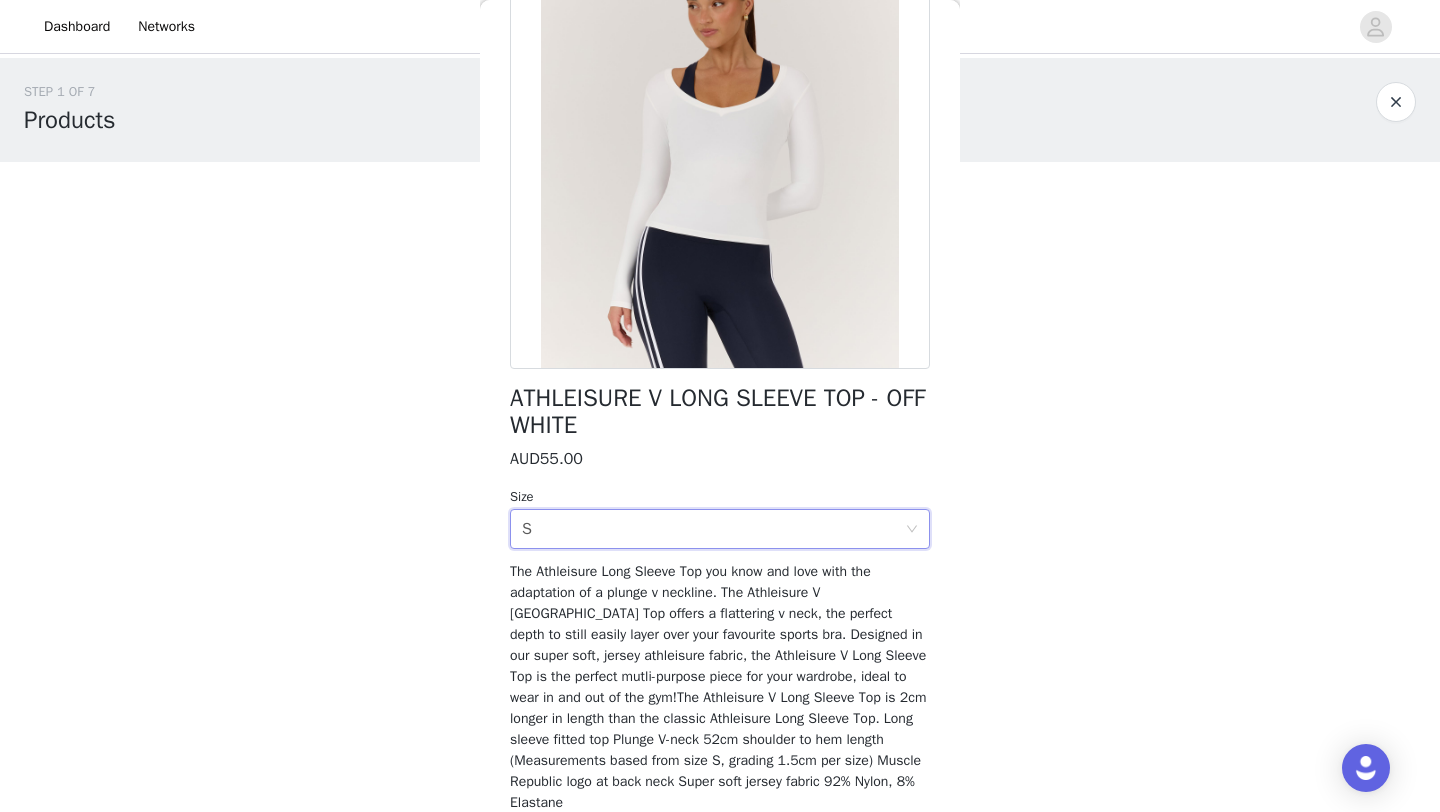 scroll, scrollTop: 265, scrollLeft: 0, axis: vertical 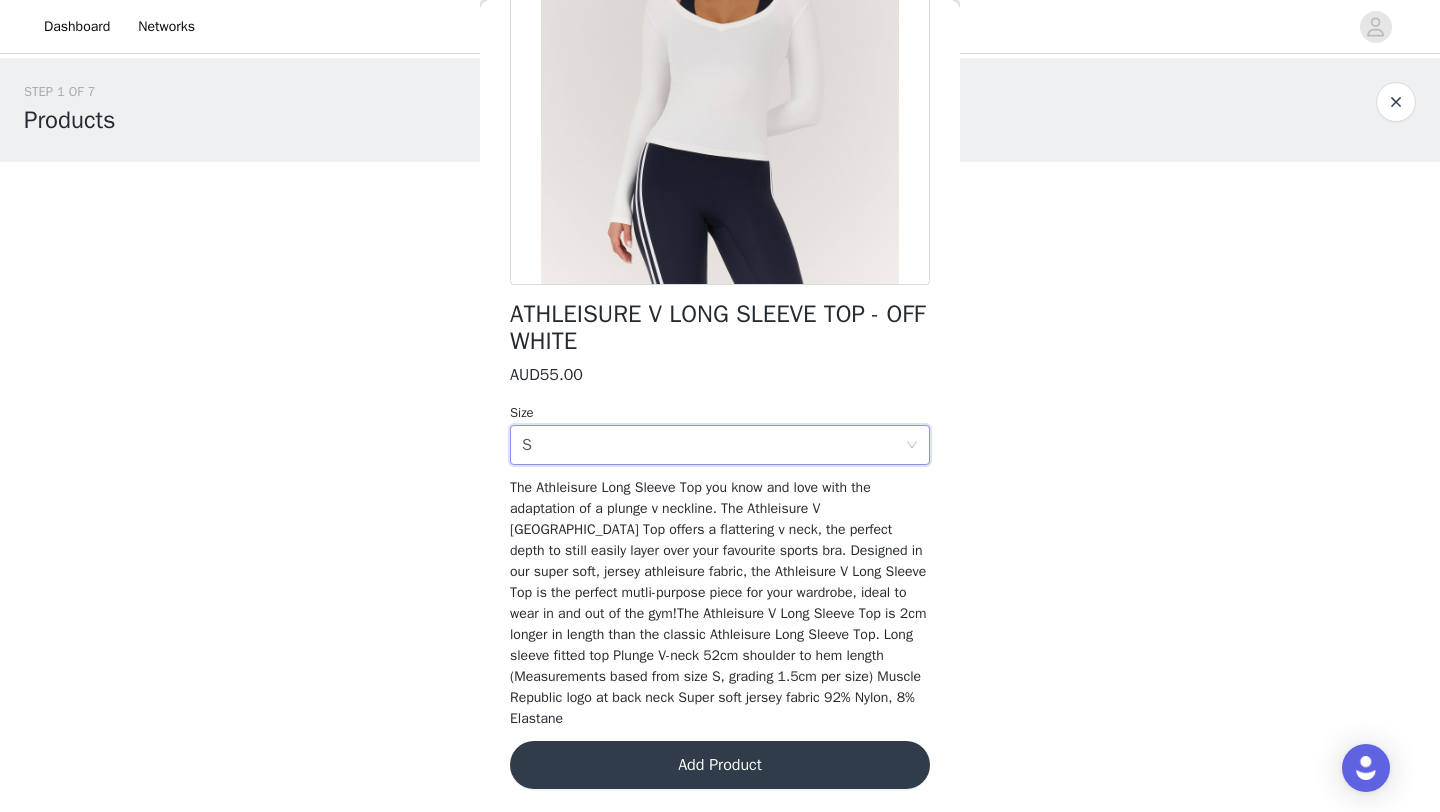 click on "Add Product" at bounding box center (720, 765) 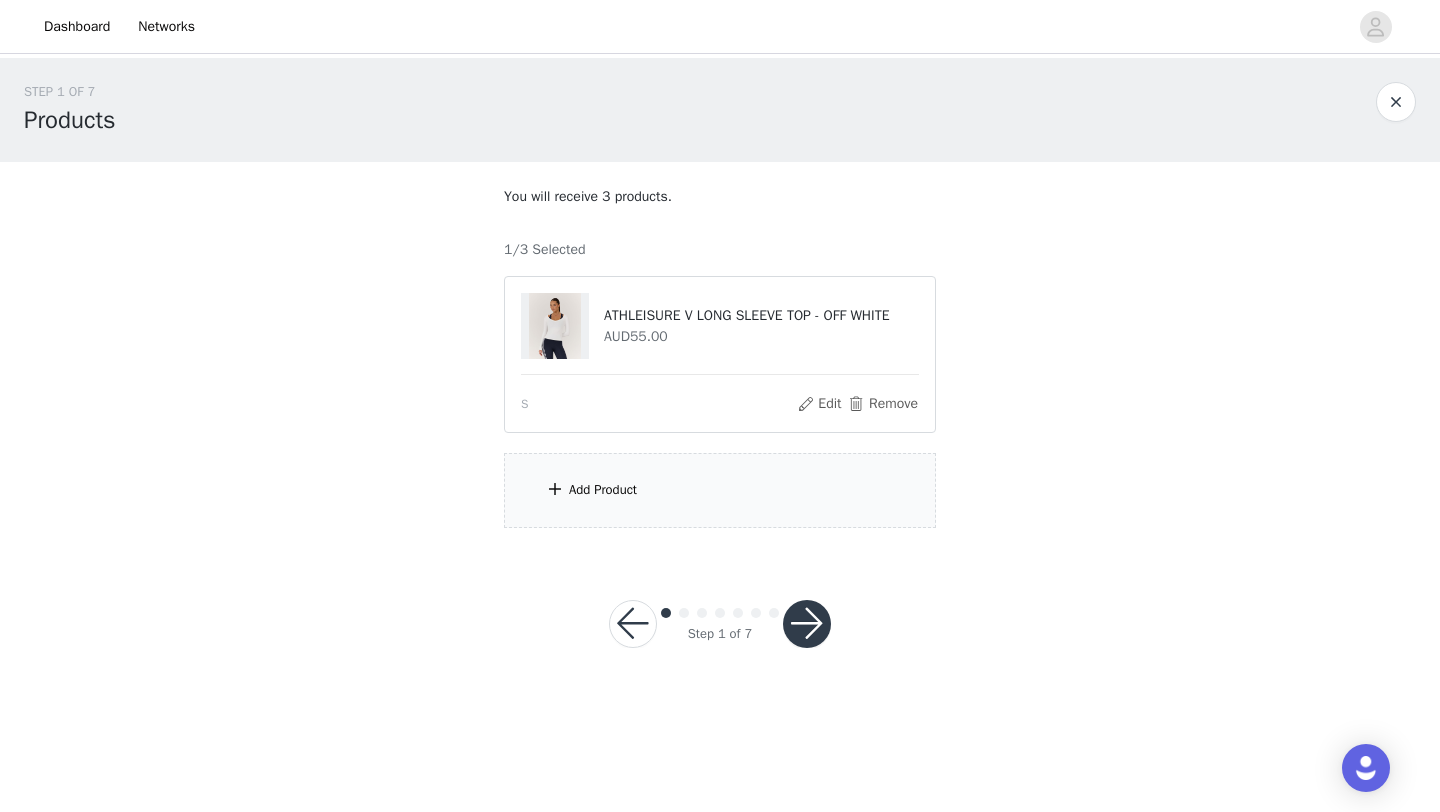 click on "Add Product" at bounding box center [720, 490] 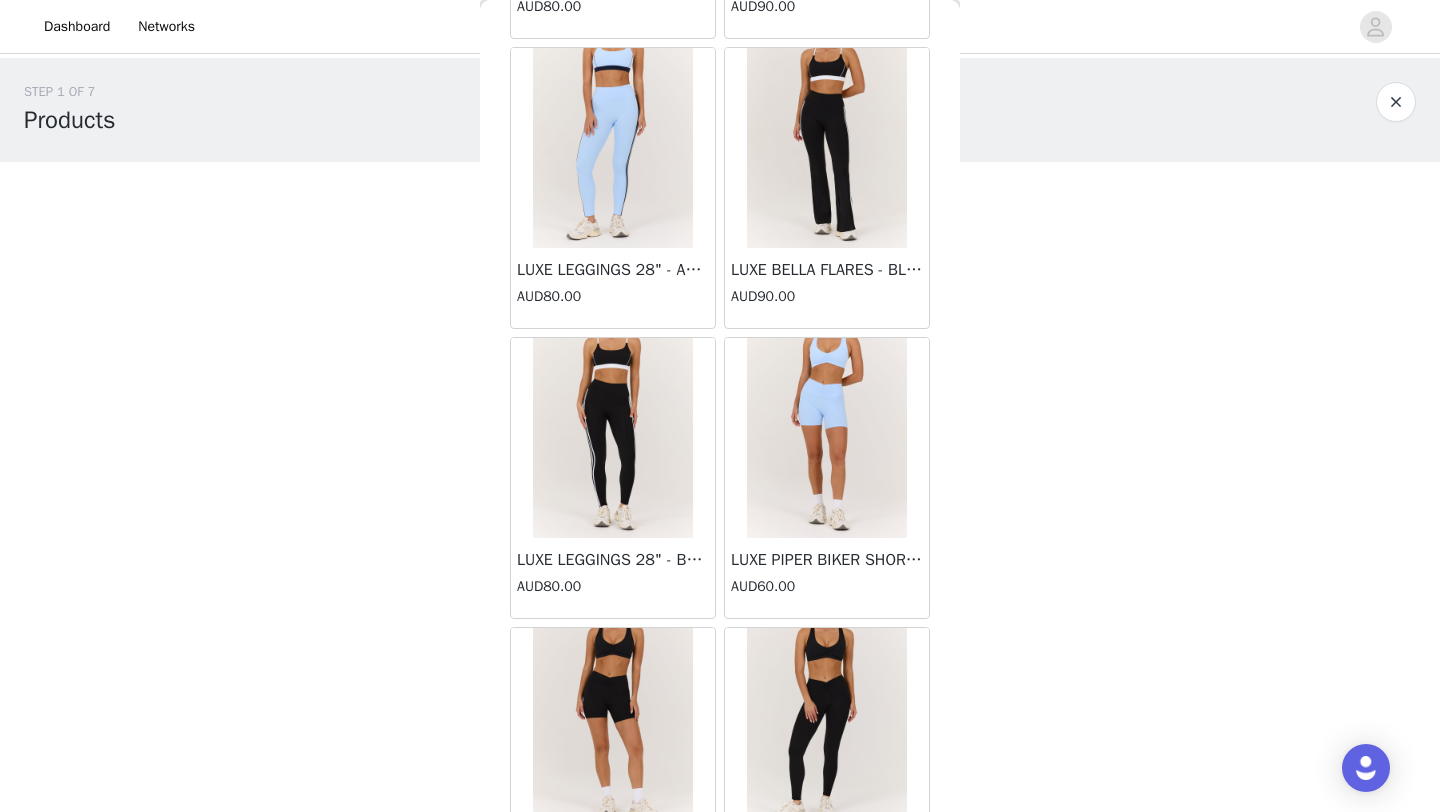 scroll, scrollTop: 4689, scrollLeft: 0, axis: vertical 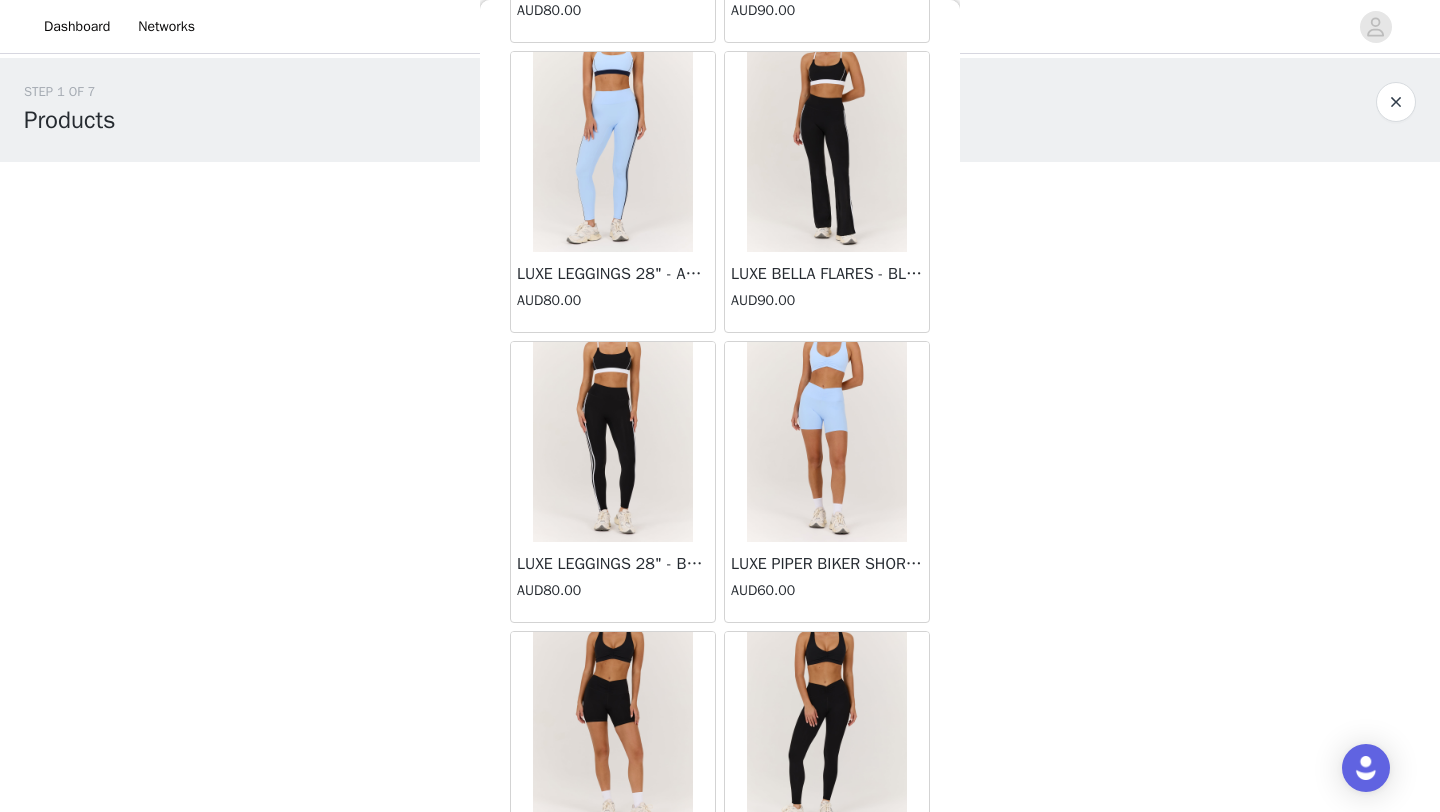 click at bounding box center (827, 442) 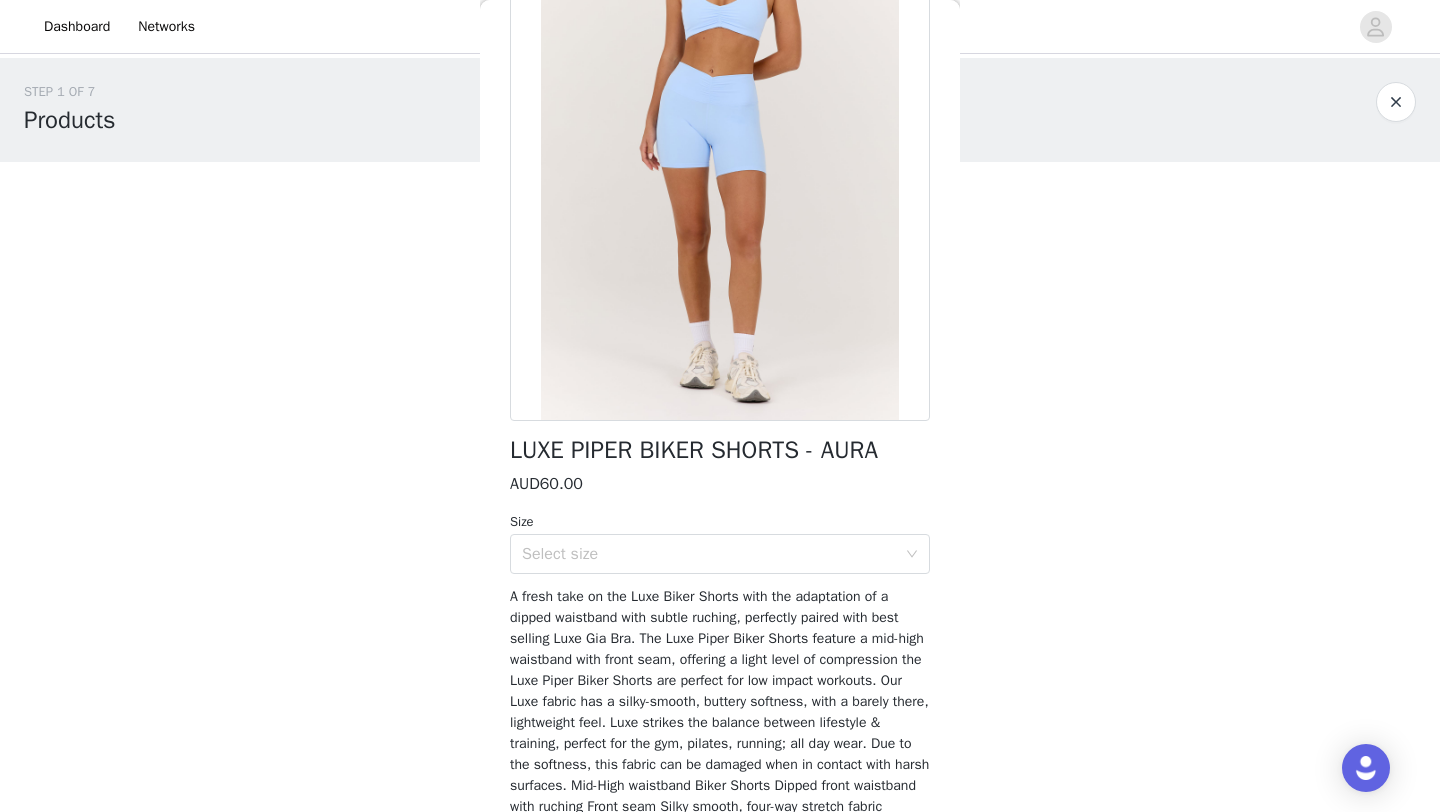 scroll, scrollTop: 155, scrollLeft: 0, axis: vertical 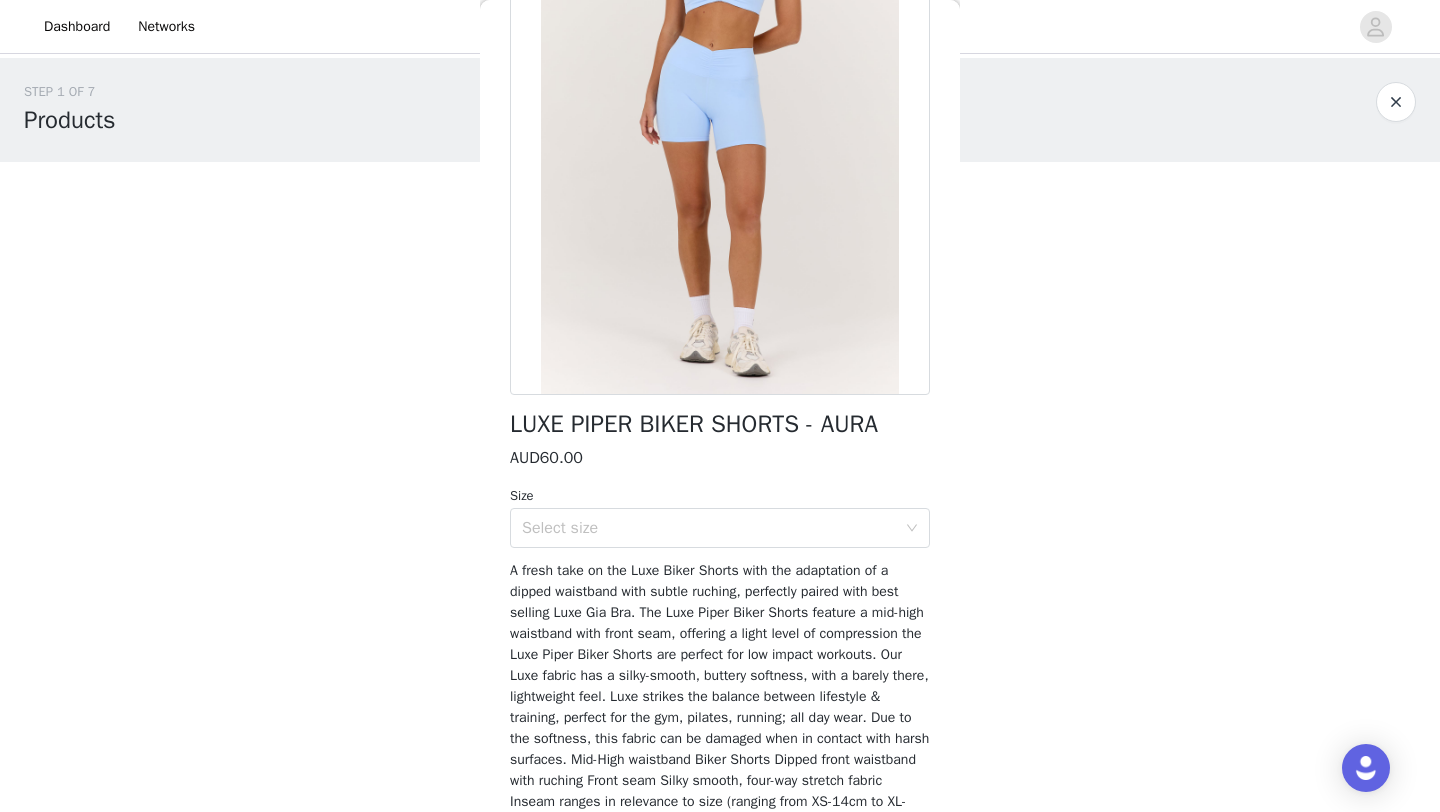 click on "A fresh take on the Luxe Biker Shorts with the adaptation of a dipped waistband with subtle ruching, perfectly paired with best selling Luxe Gia Bra. The Luxe Piper Biker Shorts feature a mid-high waistband with front seam, offering a light level of compression the Luxe Piper Biker Shorts are perfect for low impact workouts. Our Luxe fabric has a silky-smooth, buttery softness, with a barely there, lightweight feel. Luxe strikes the balance between lifestyle & training, perfect for the gym, pilates, running; all day wear. Due to the softness, this fabric can be damaged when in contact with harsh surfaces. Mid-High waistband Biker Shorts Dipped front waistband with ruching Front seam Silky smooth, four-way stretch fabric Inseam ranges in relevance to size (ranging from XS-14cm to XL-16cm) Hidden internal waistband pocket Light compression 80% nylon 20% spandex" at bounding box center (719, 707) 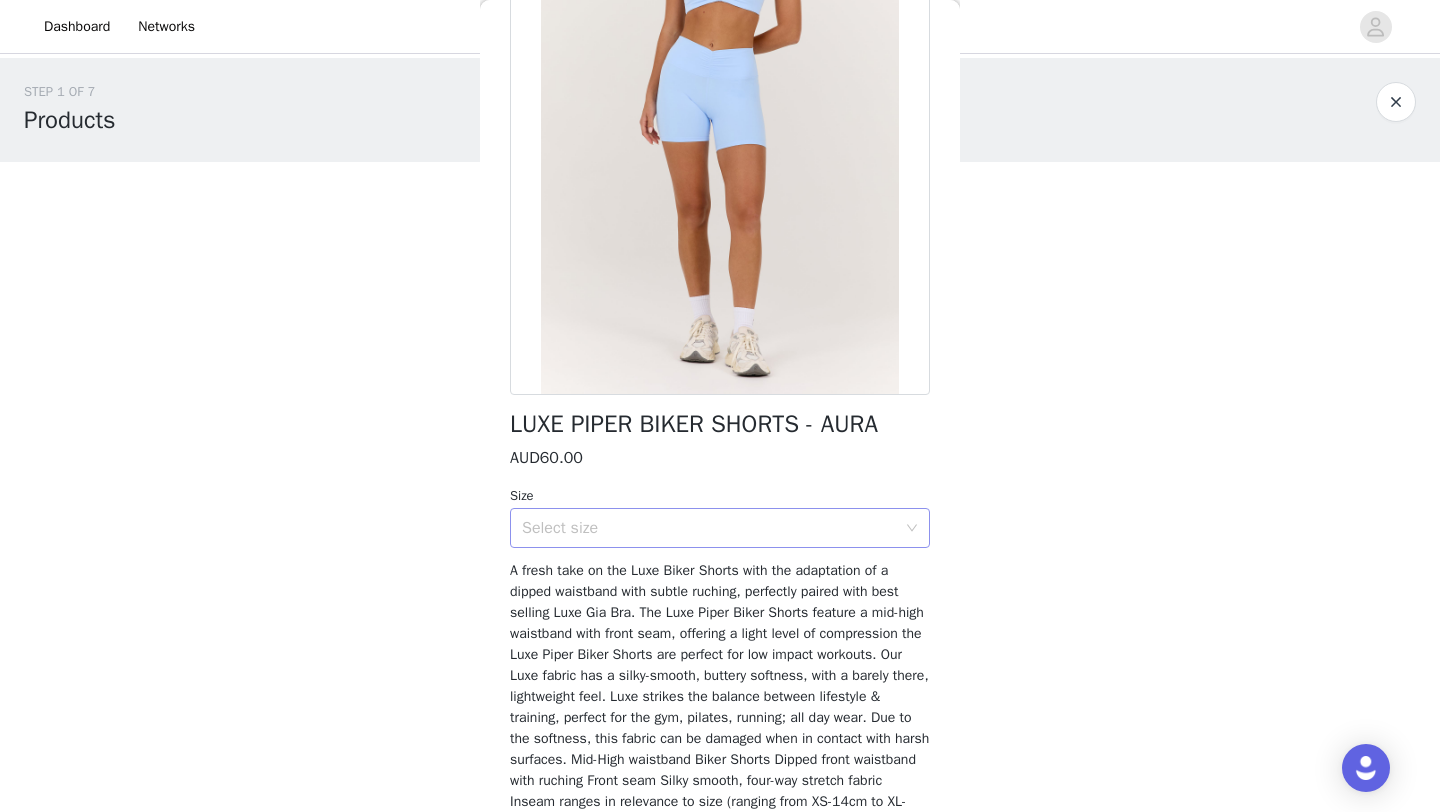 click on "Select size" at bounding box center [709, 528] 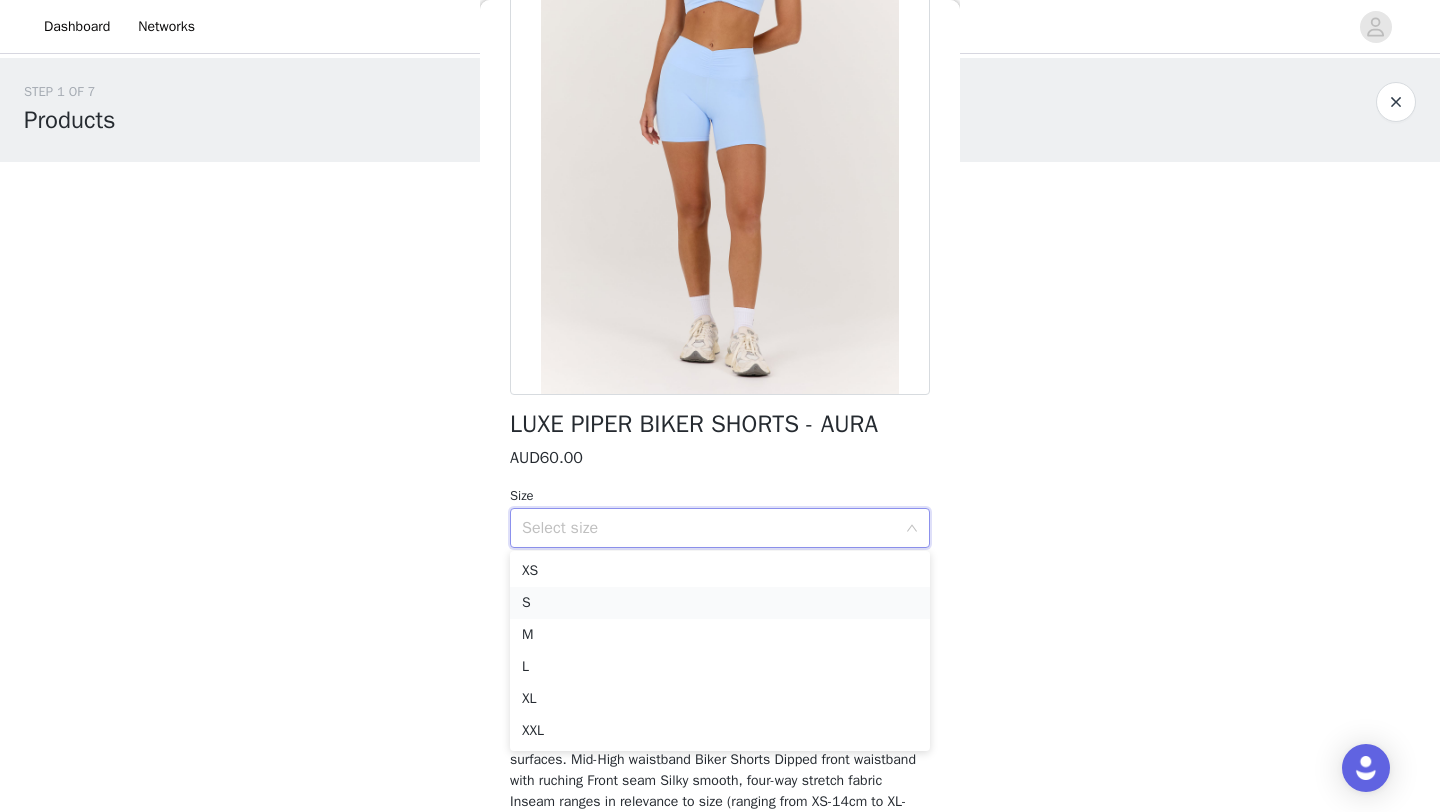 click on "S" at bounding box center (720, 603) 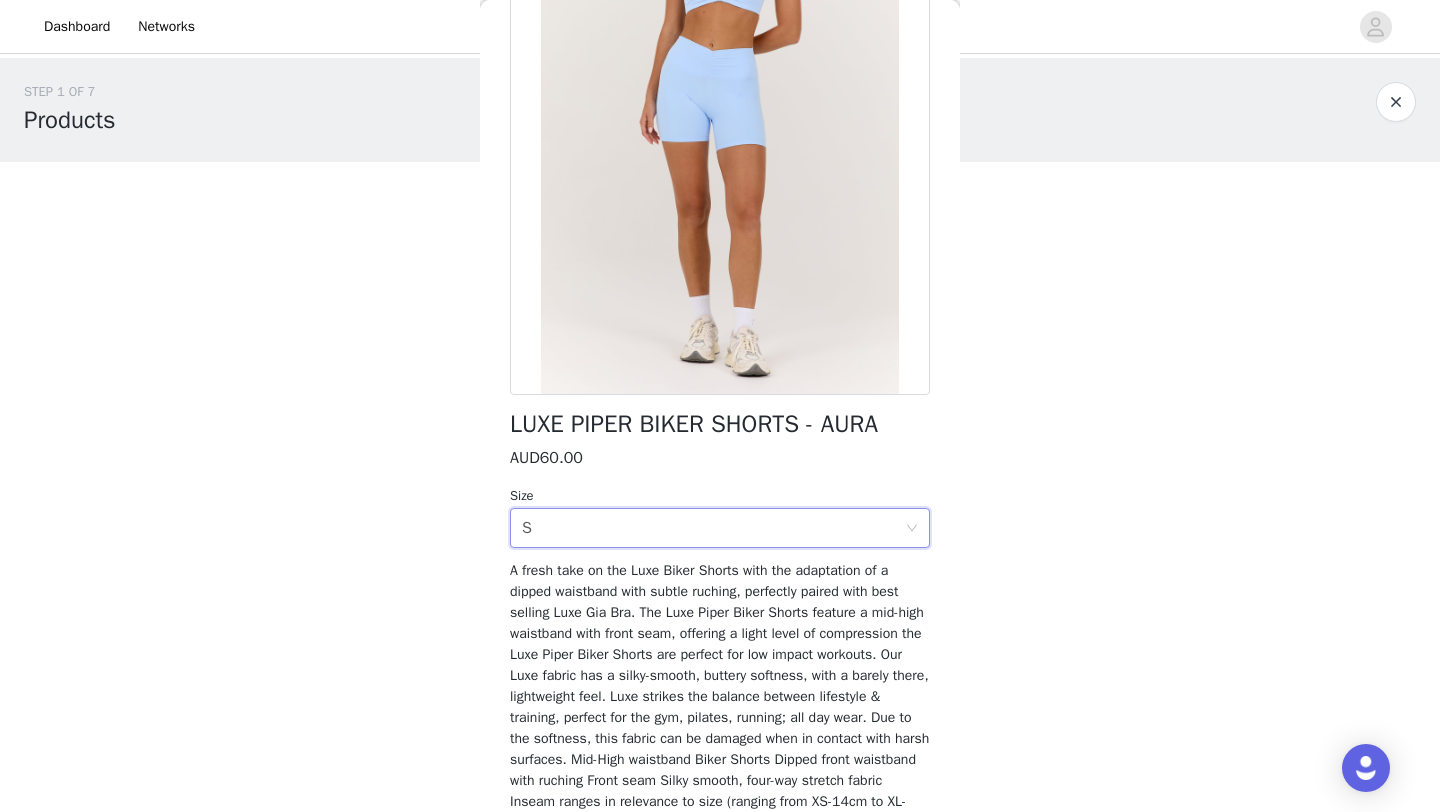 scroll, scrollTop: 301, scrollLeft: 0, axis: vertical 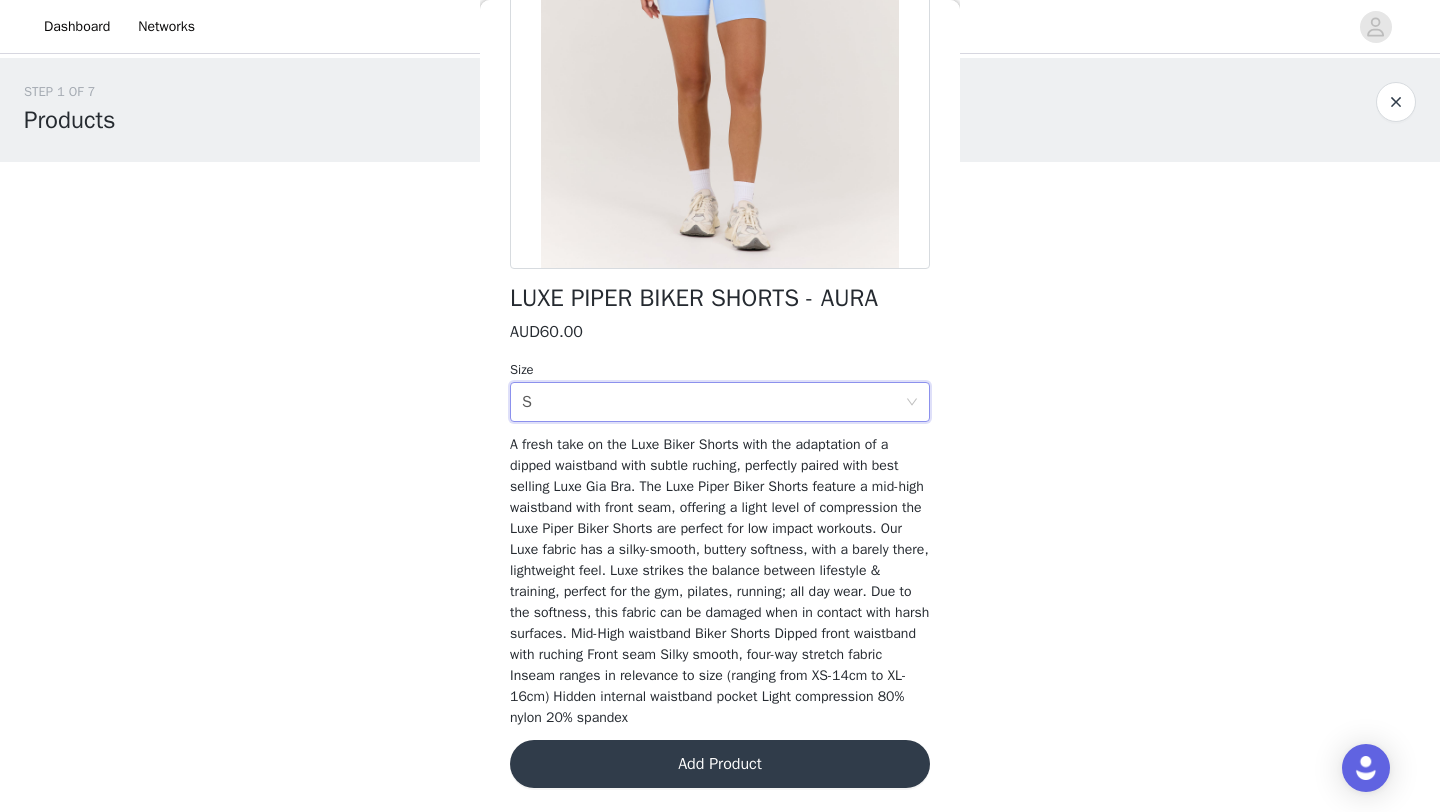 click on "Add Product" at bounding box center (720, 764) 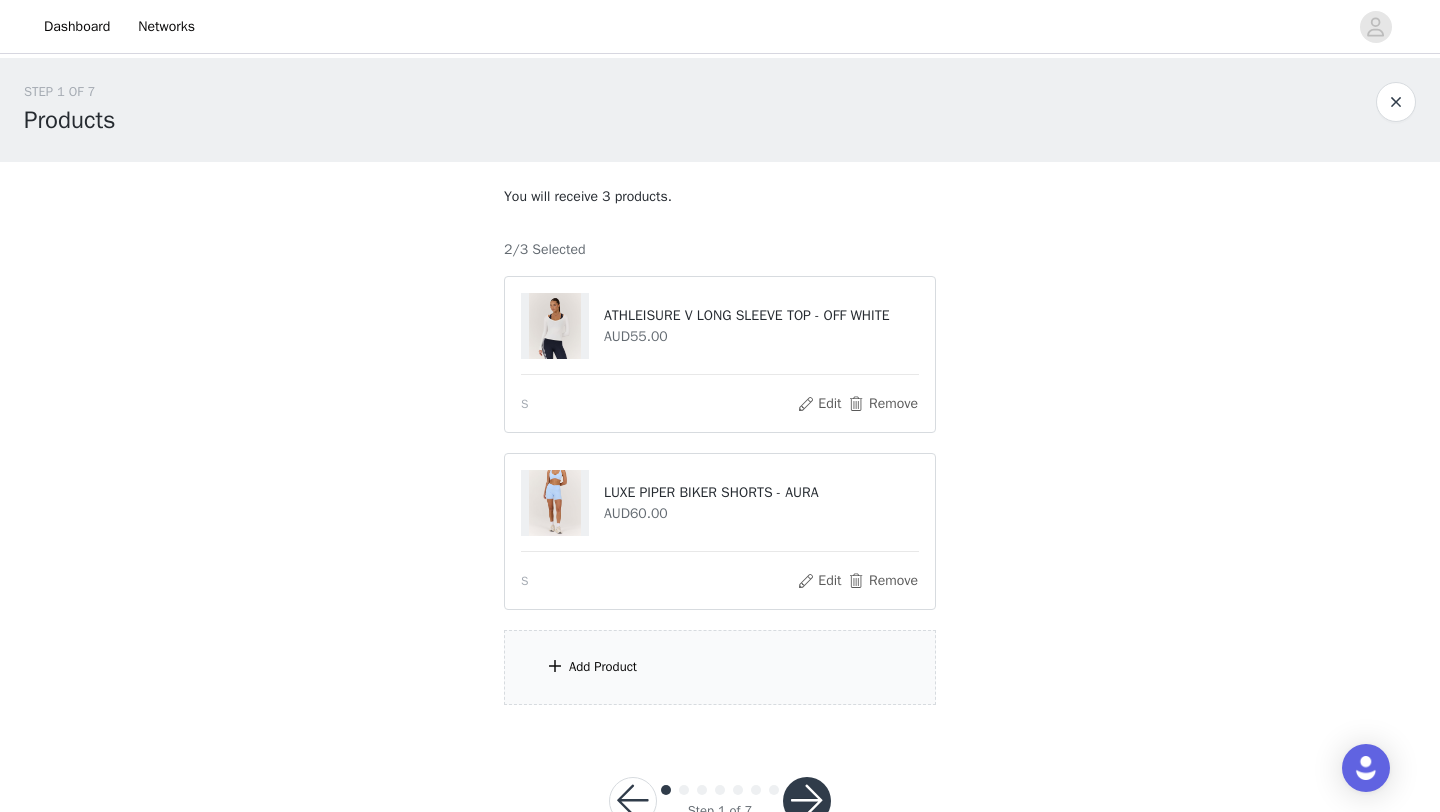 scroll, scrollTop: 60, scrollLeft: 0, axis: vertical 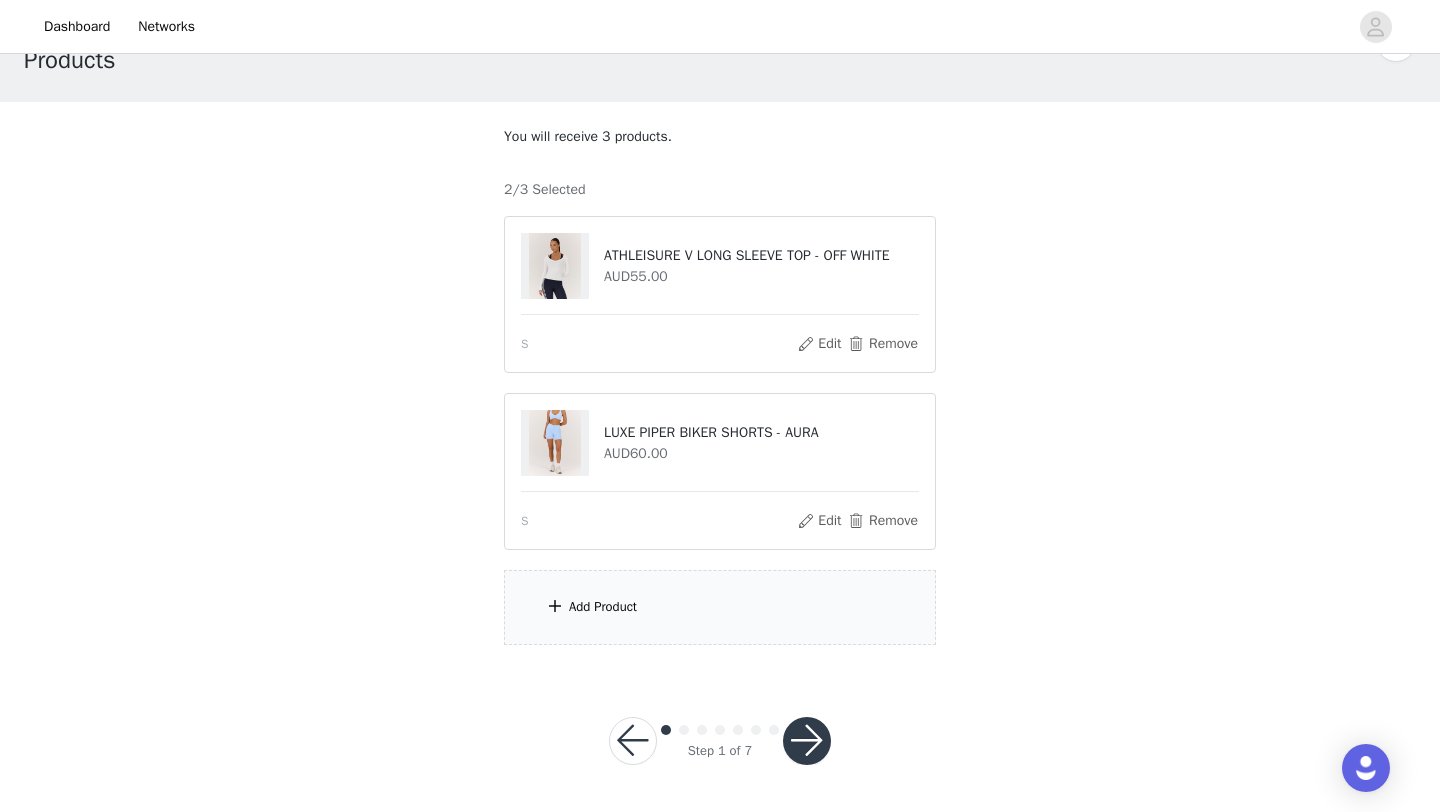 click on "Add Product" at bounding box center (603, 607) 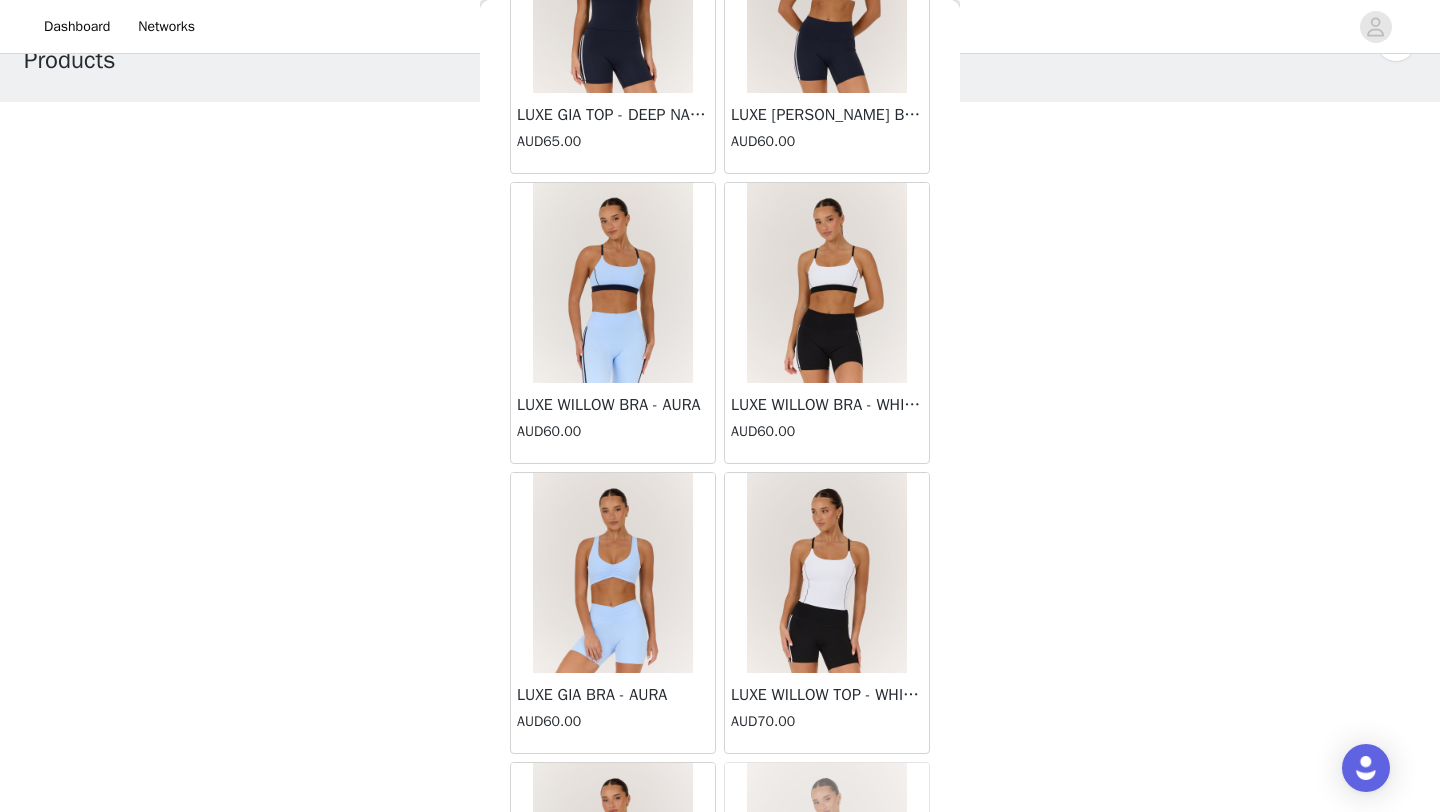 scroll, scrollTop: 1657, scrollLeft: 0, axis: vertical 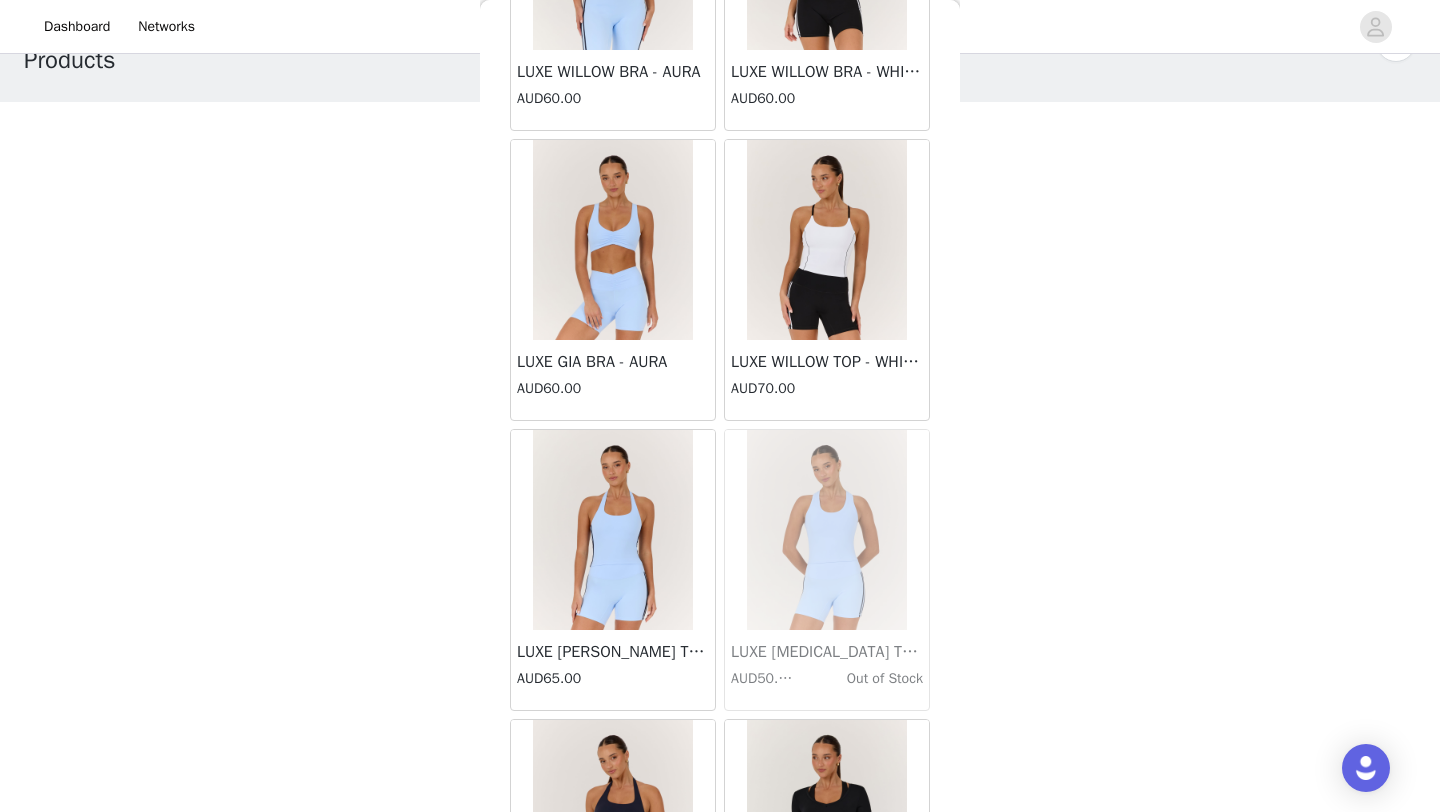 click at bounding box center (613, 240) 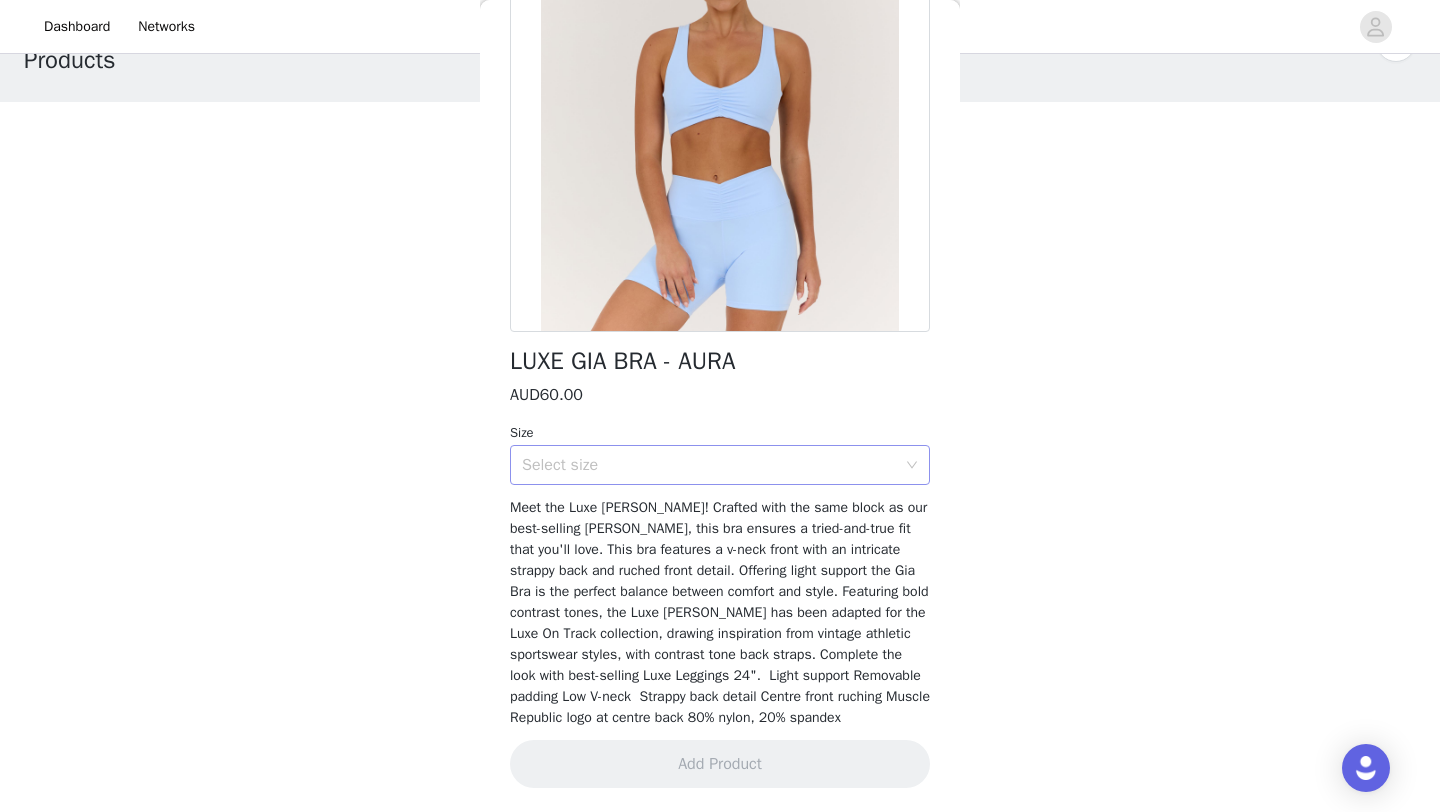 scroll, scrollTop: 206, scrollLeft: 0, axis: vertical 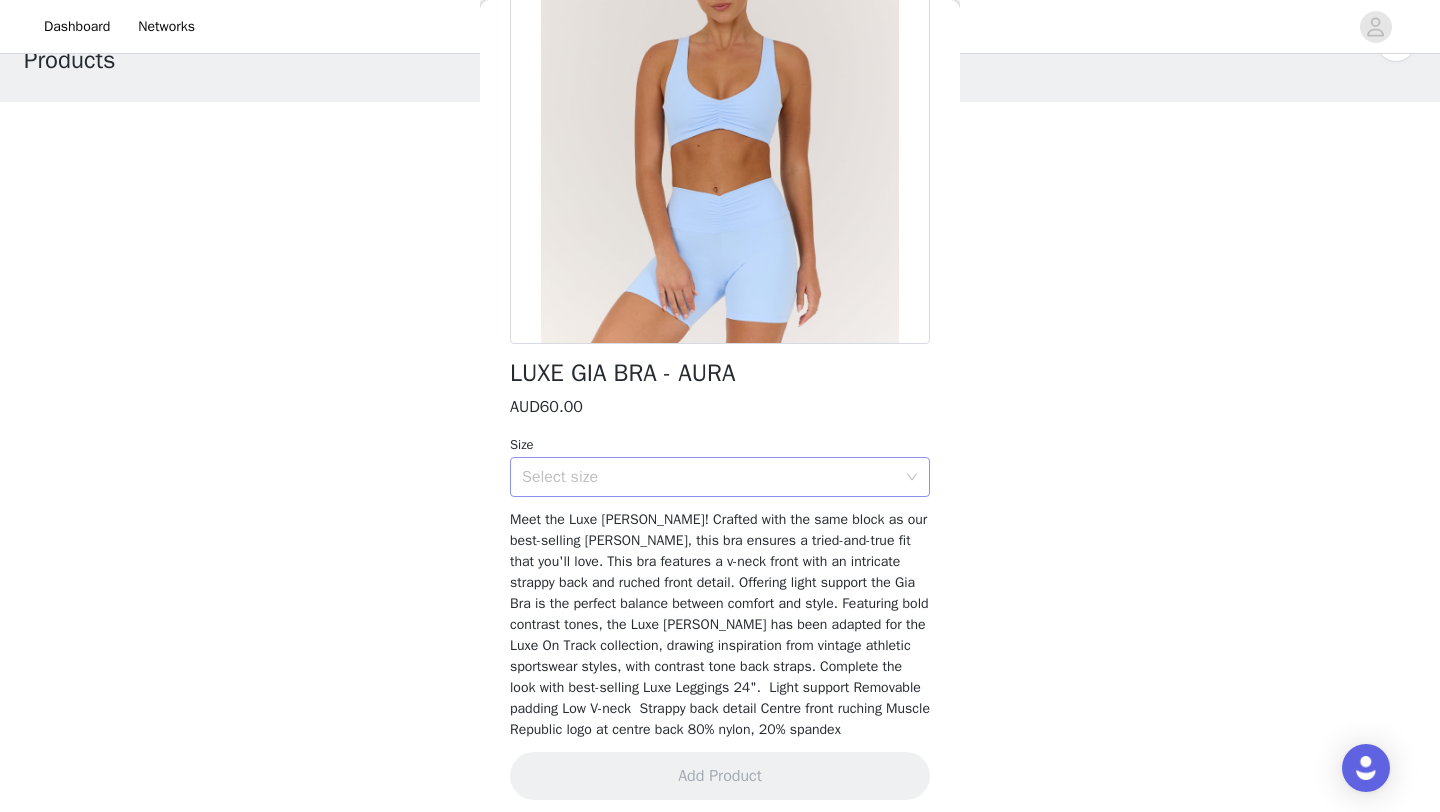 click on "Select size" at bounding box center (709, 477) 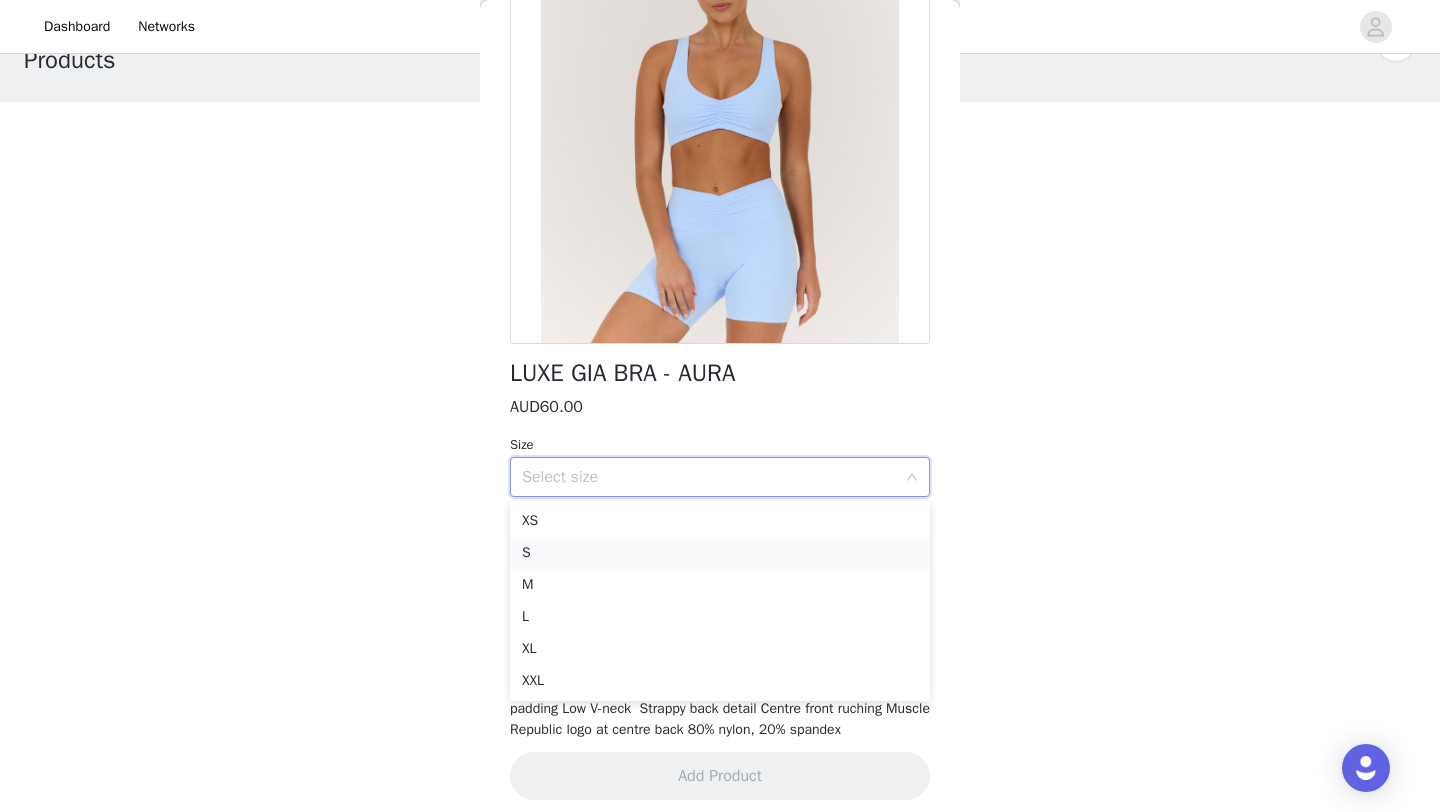 click on "S" at bounding box center [720, 553] 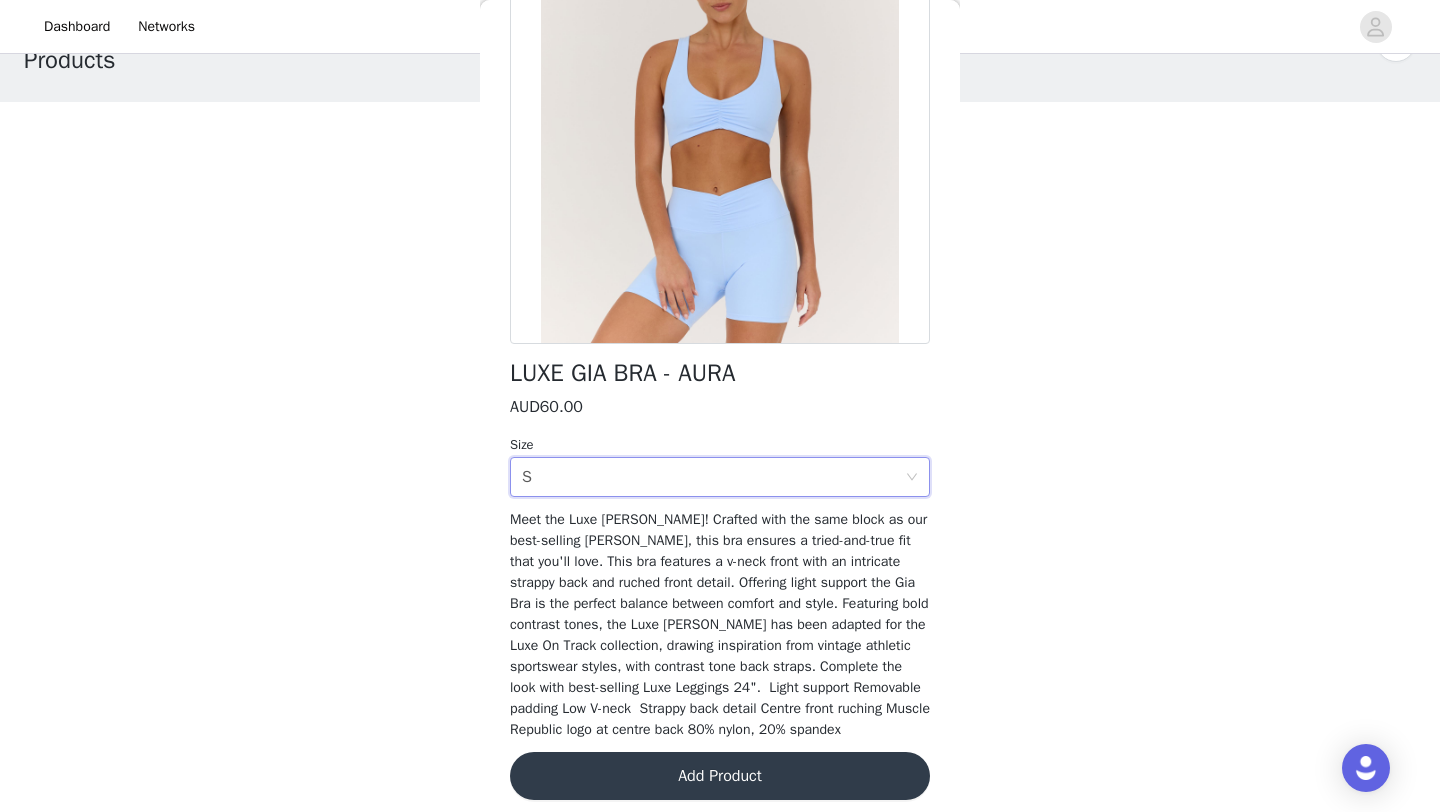 scroll, scrollTop: 238, scrollLeft: 0, axis: vertical 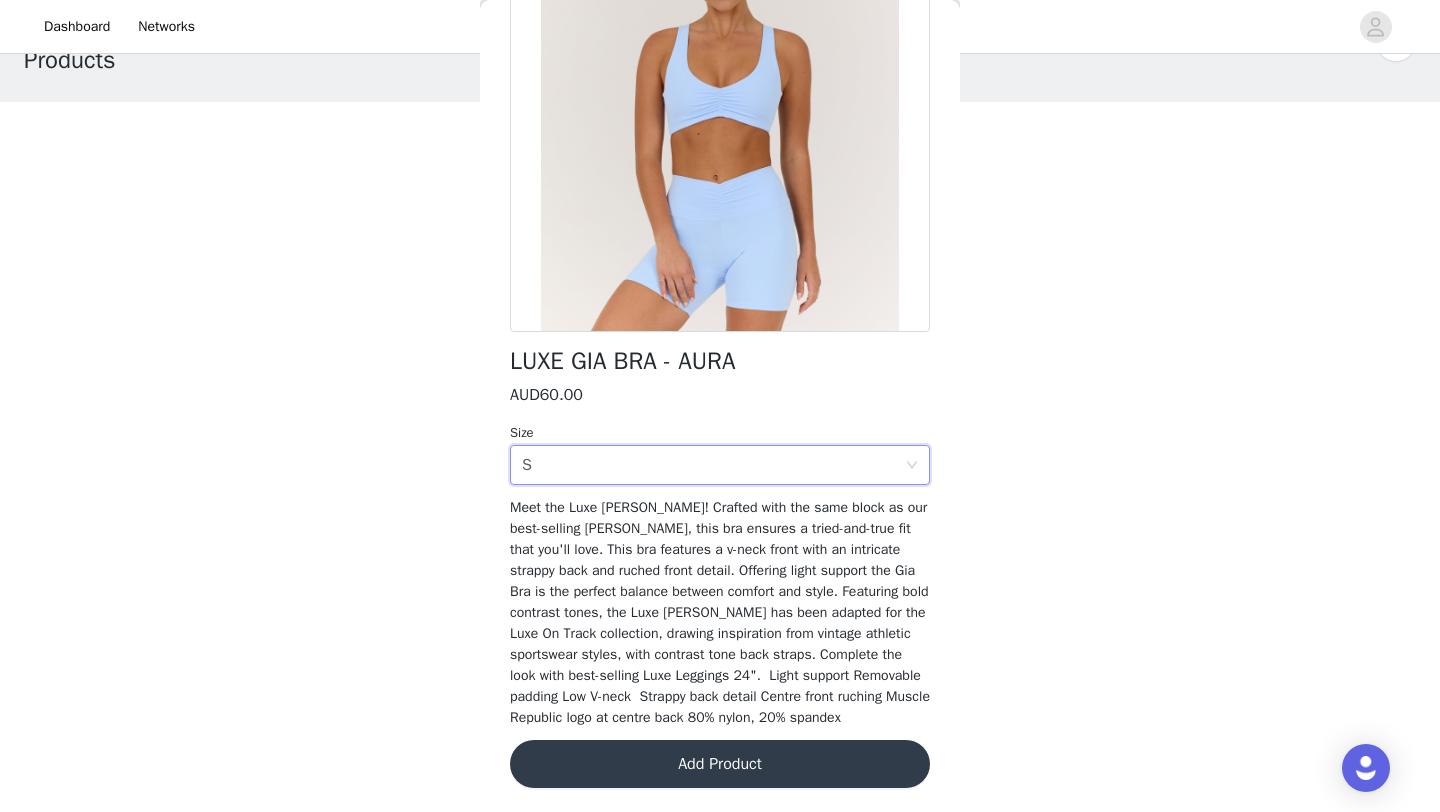 click on "Add Product" at bounding box center (720, 764) 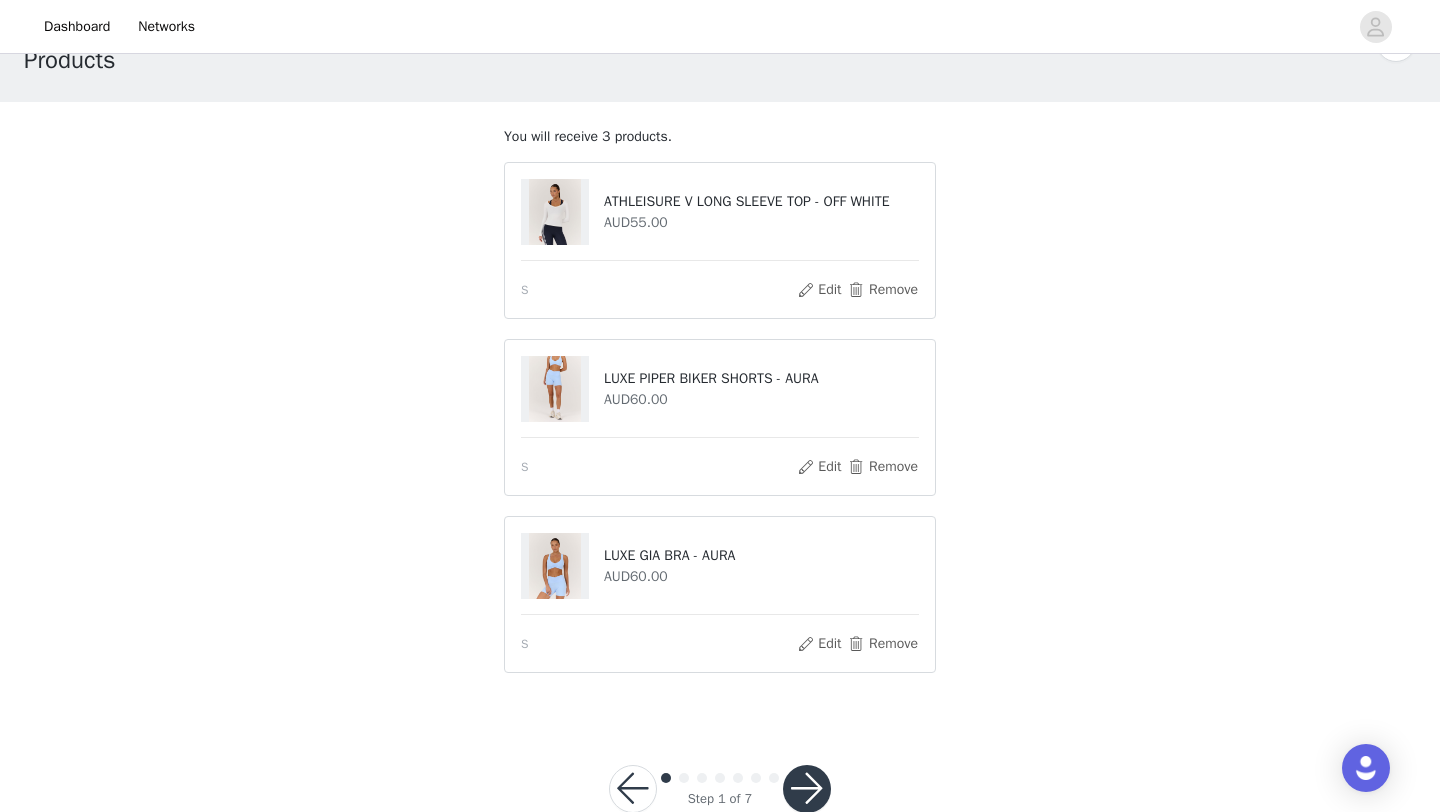 click at bounding box center [807, 789] 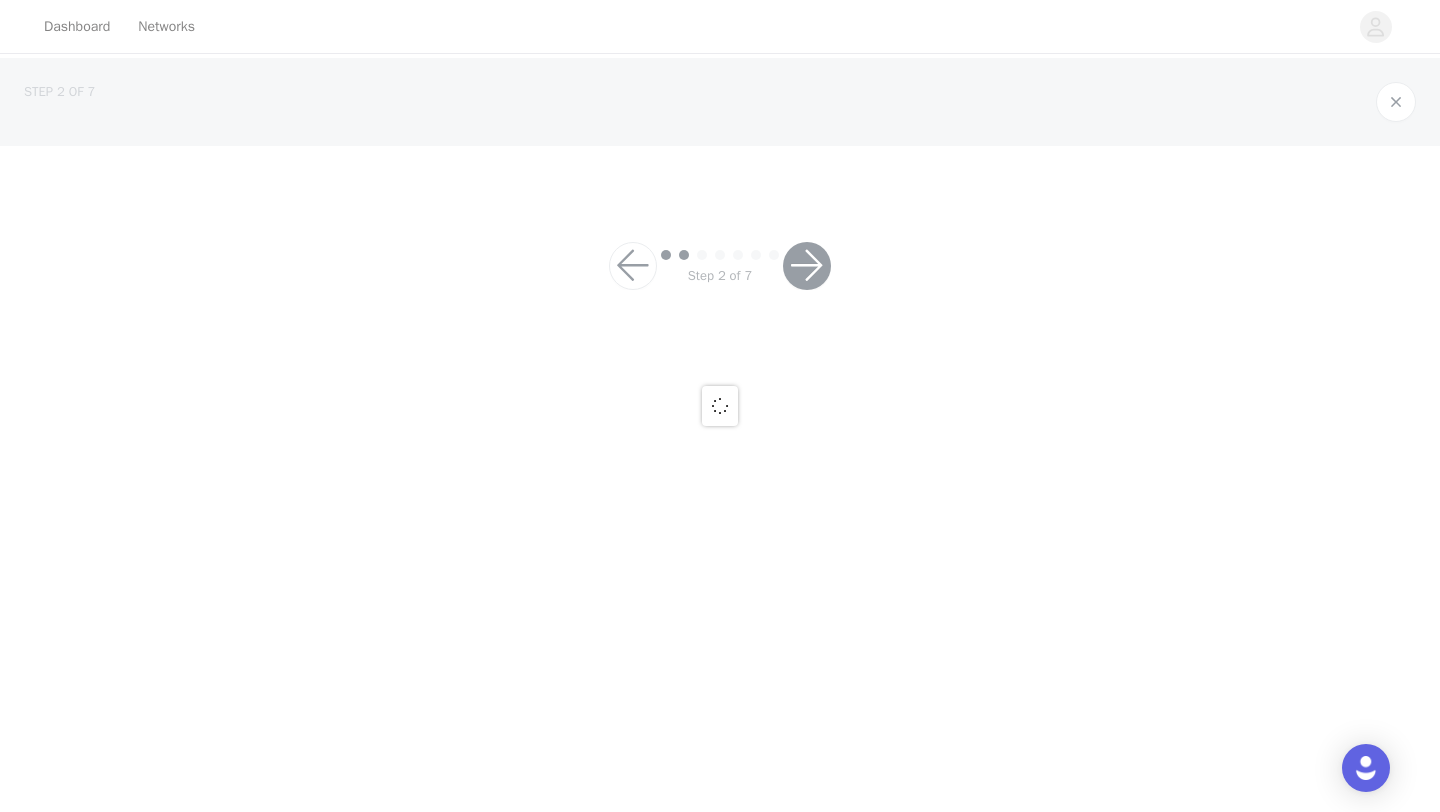 scroll, scrollTop: 0, scrollLeft: 0, axis: both 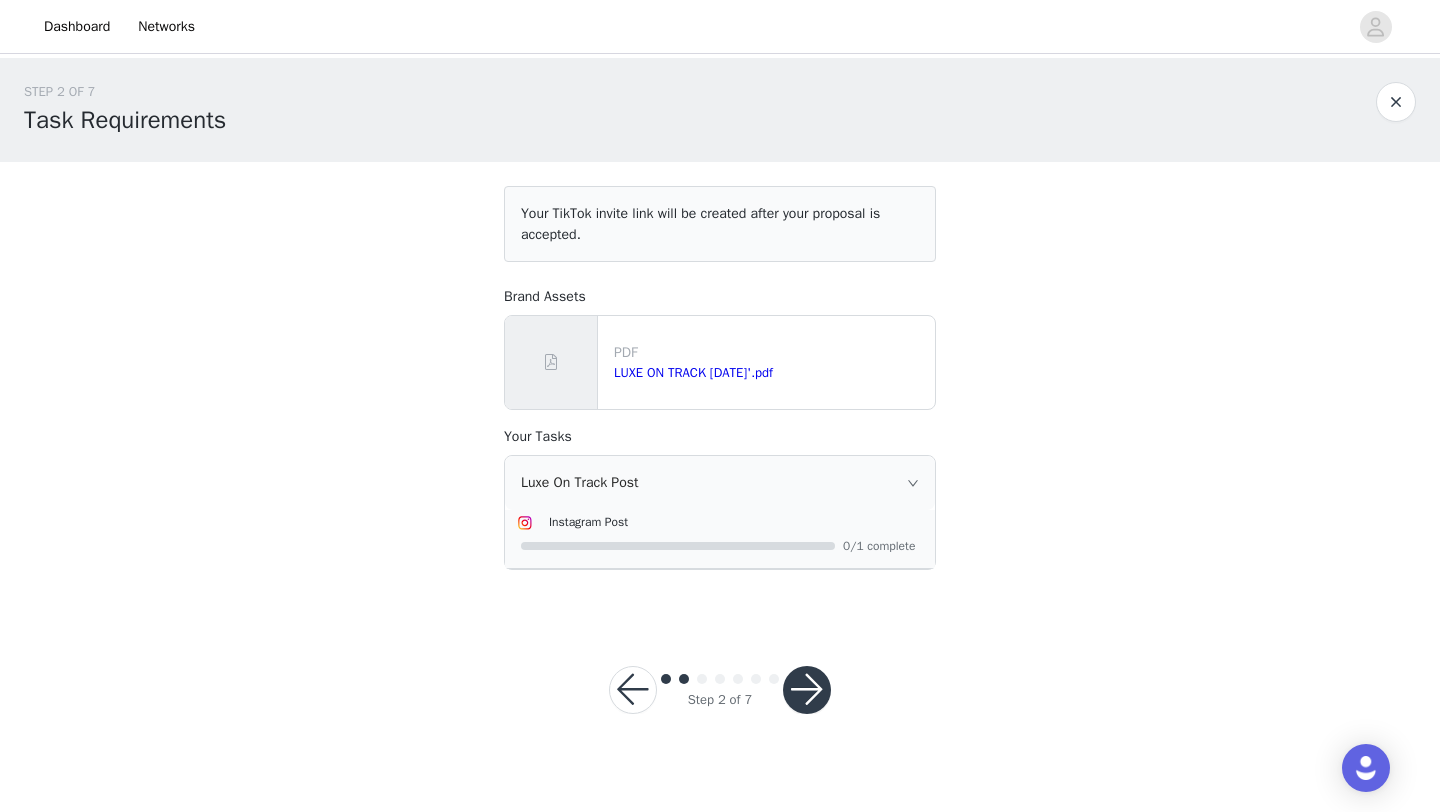 click at bounding box center (807, 690) 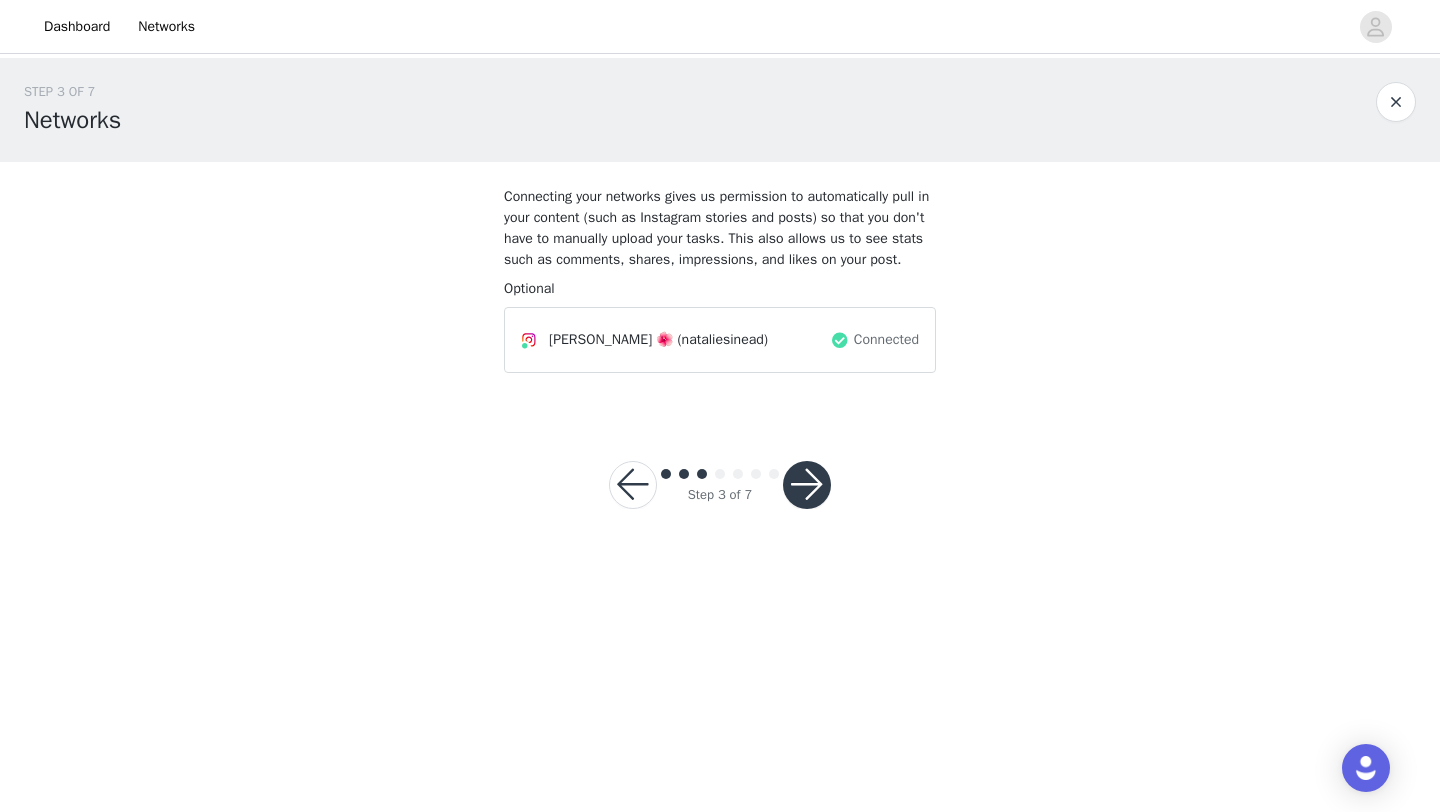 click at bounding box center (807, 485) 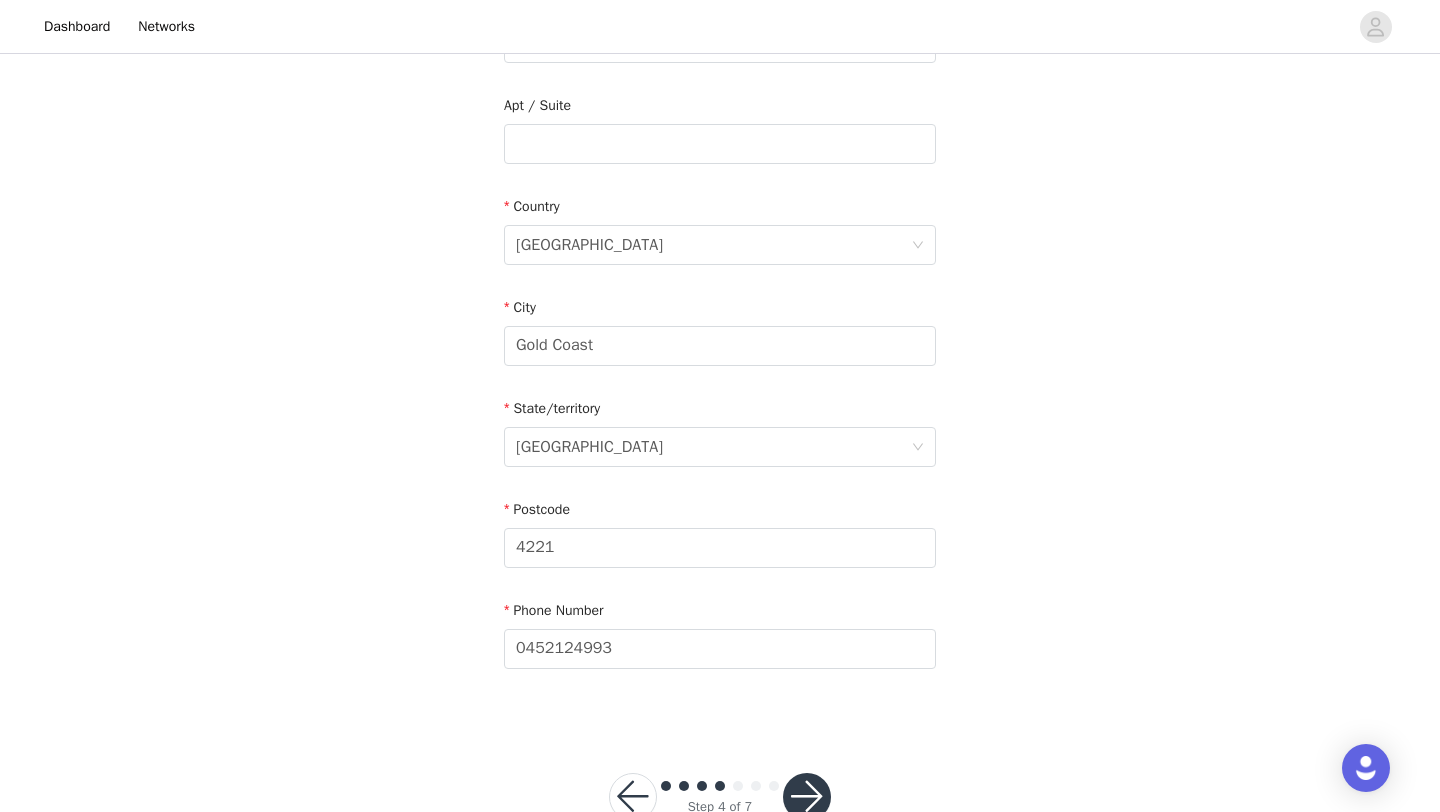 scroll, scrollTop: 551, scrollLeft: 0, axis: vertical 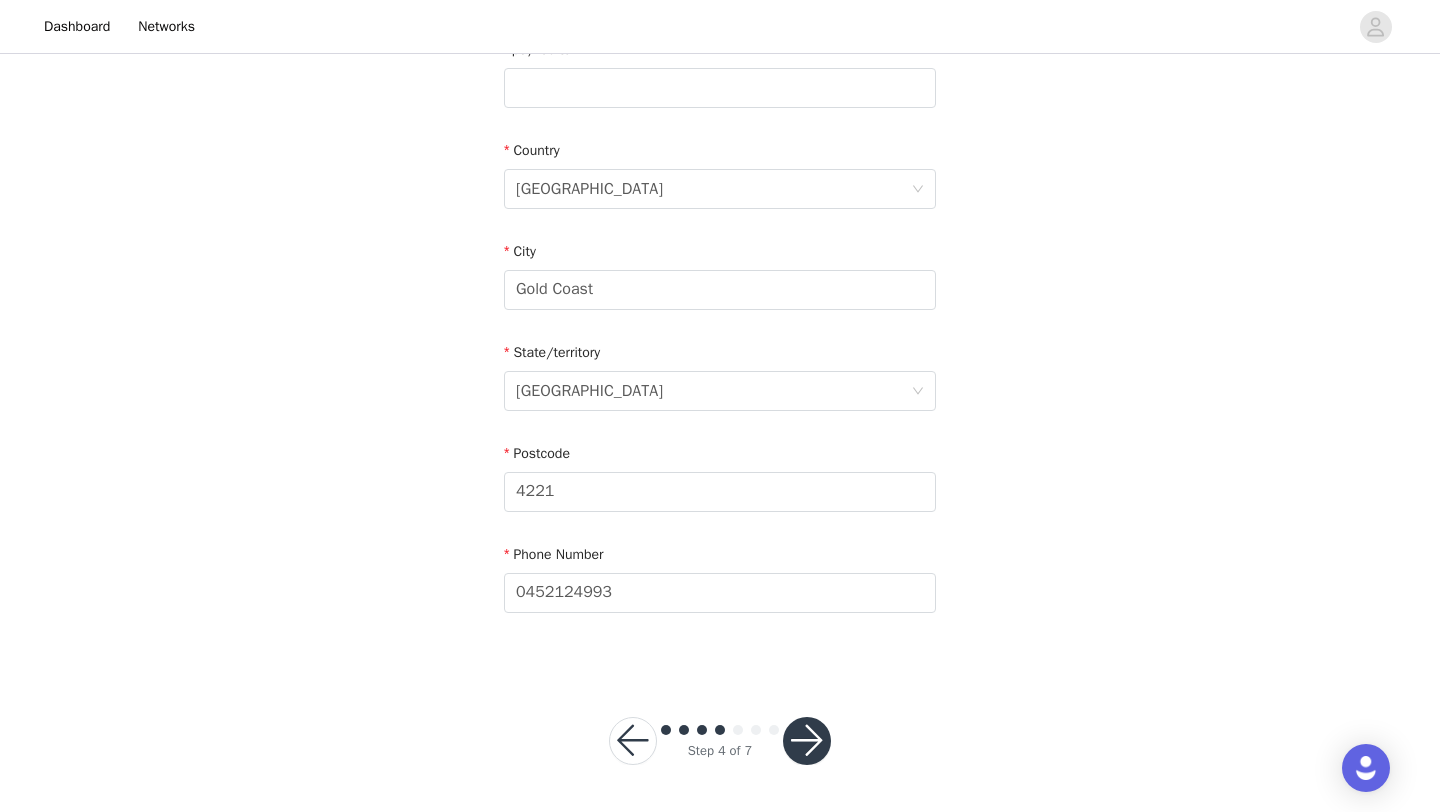 click at bounding box center (807, 741) 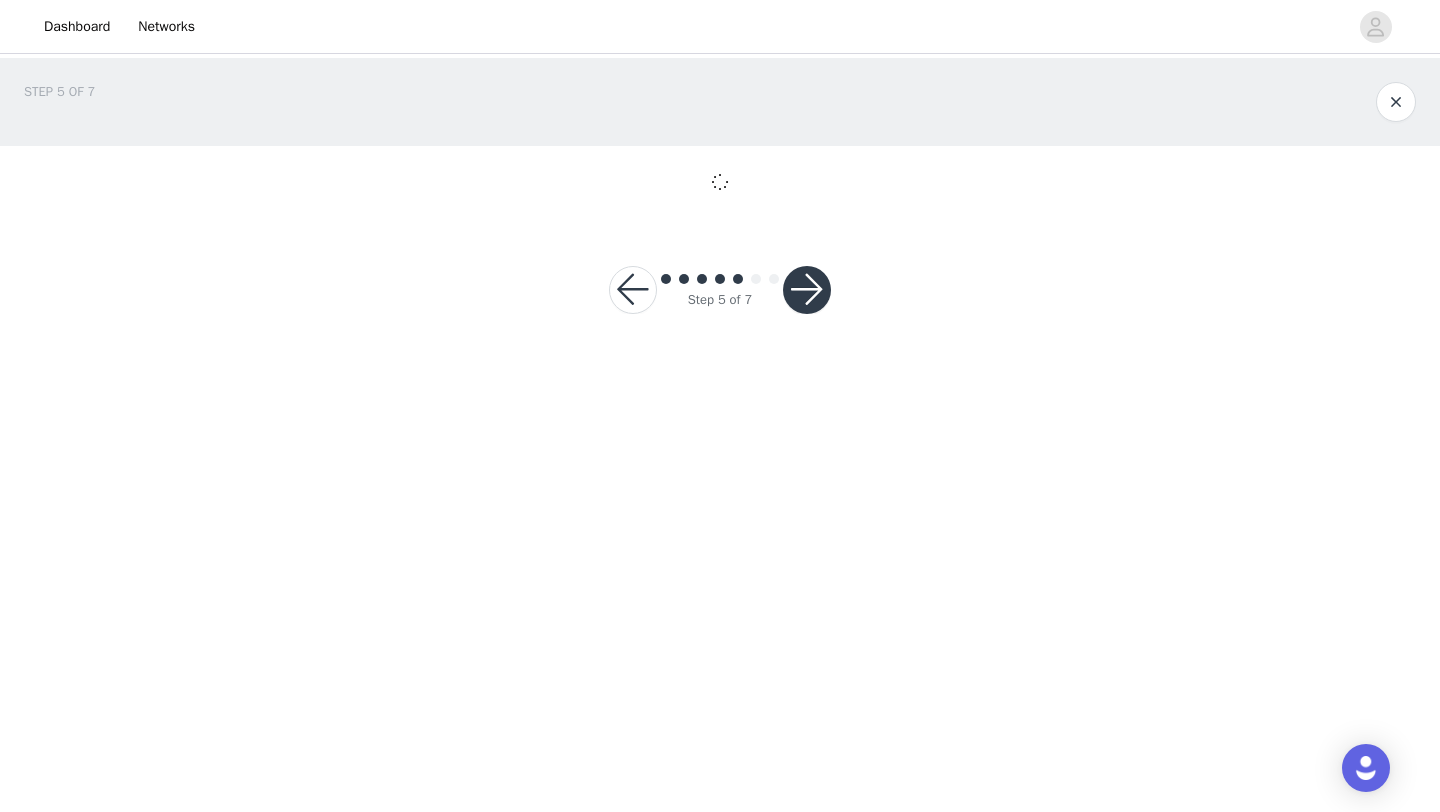 scroll, scrollTop: 0, scrollLeft: 0, axis: both 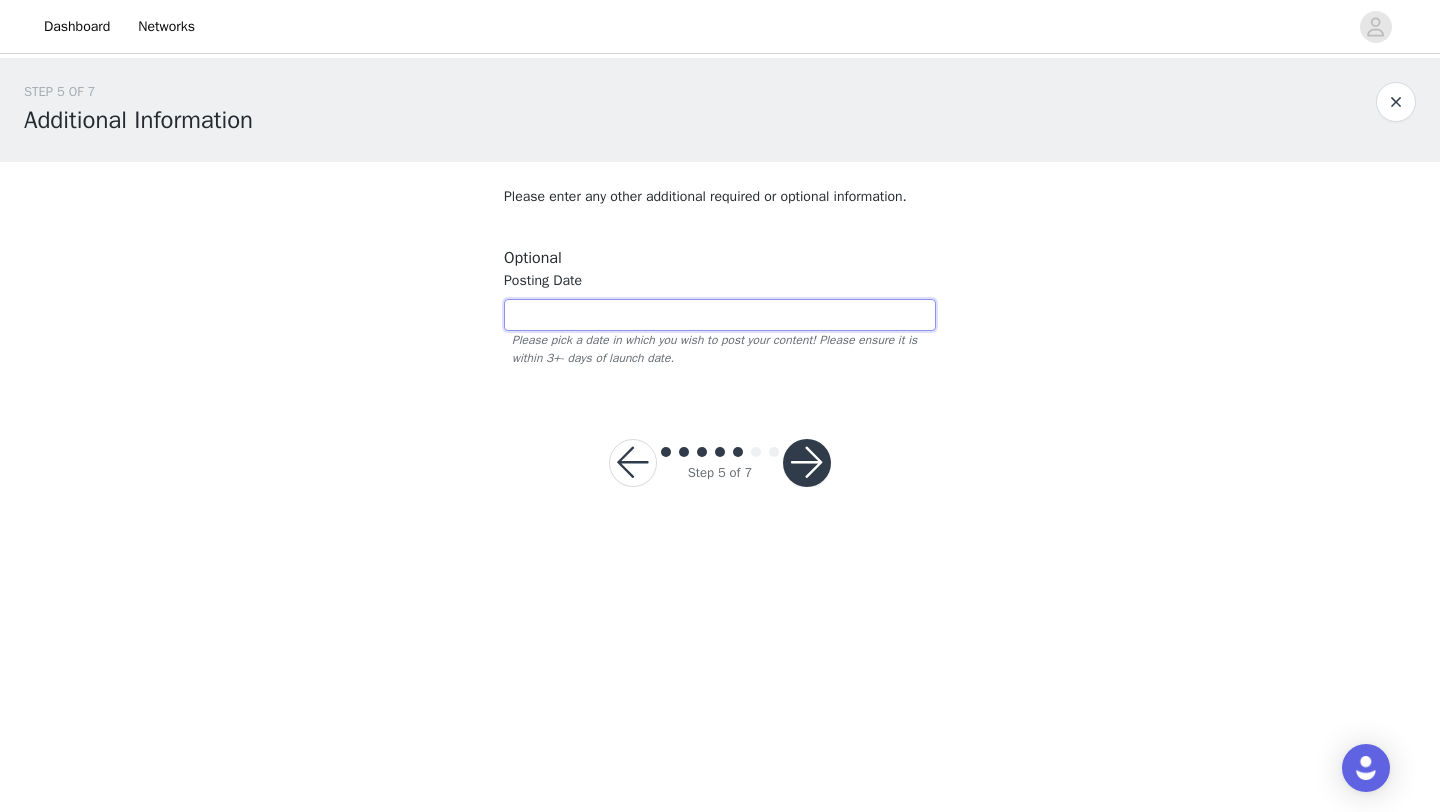 click at bounding box center [720, 315] 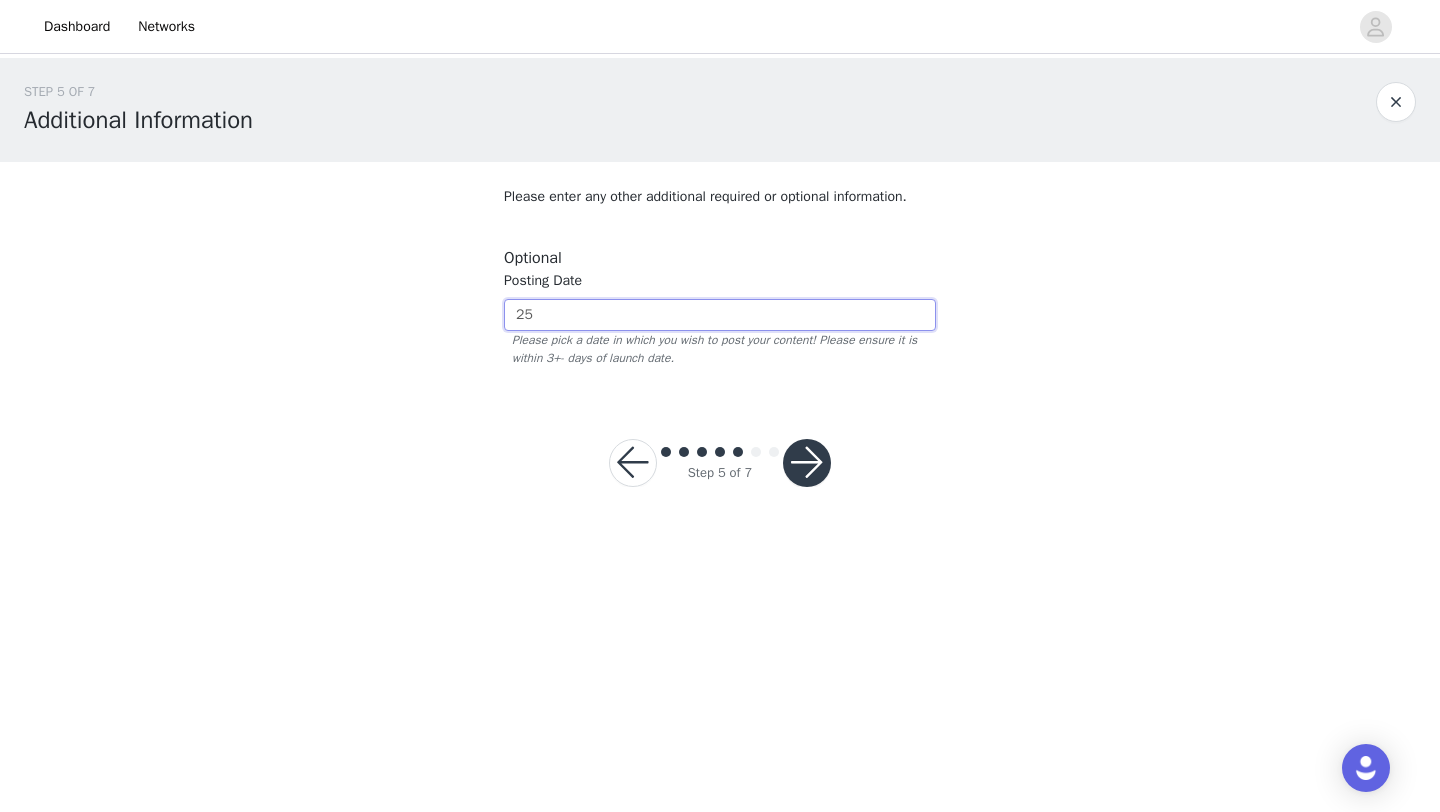 type on "2" 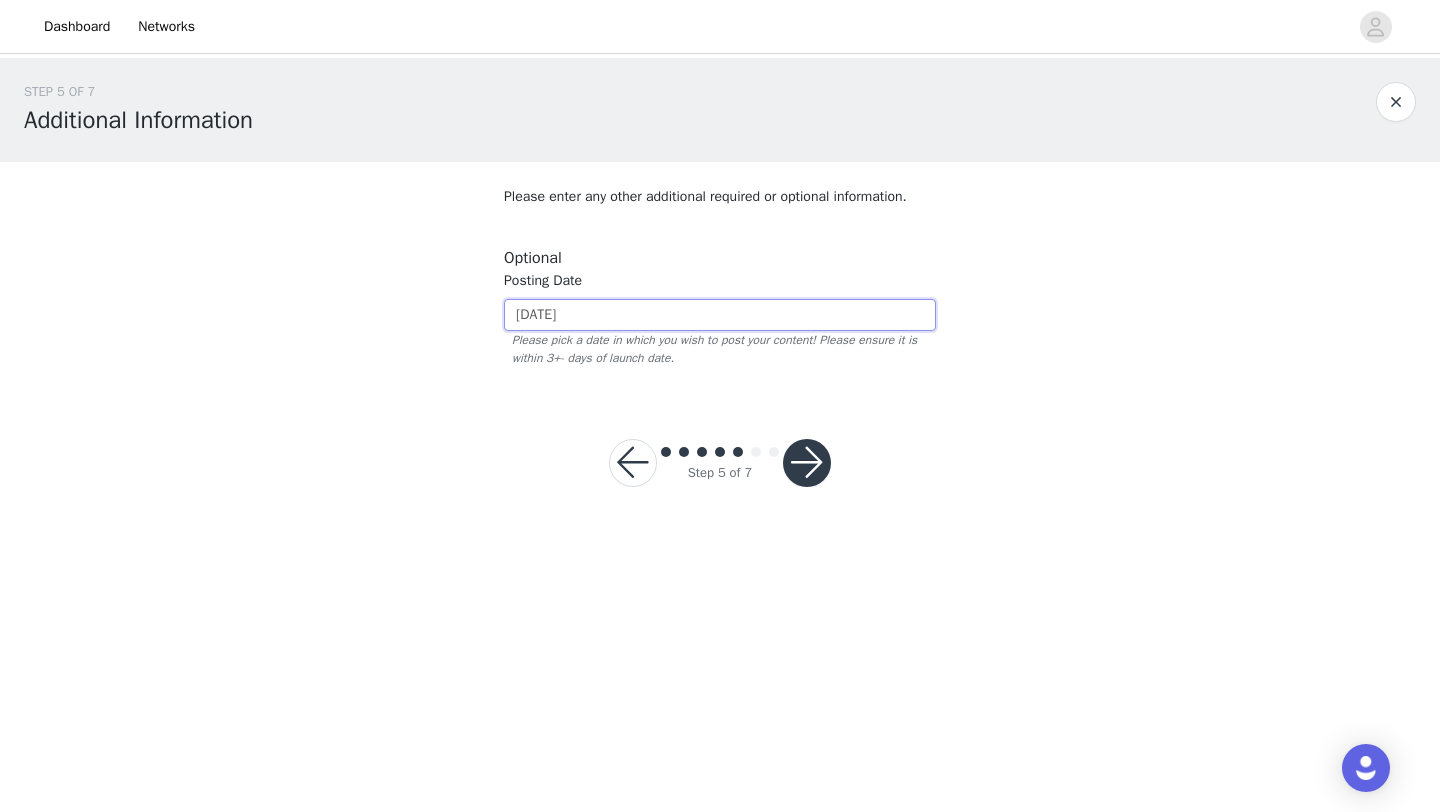 type on "15/07/2025" 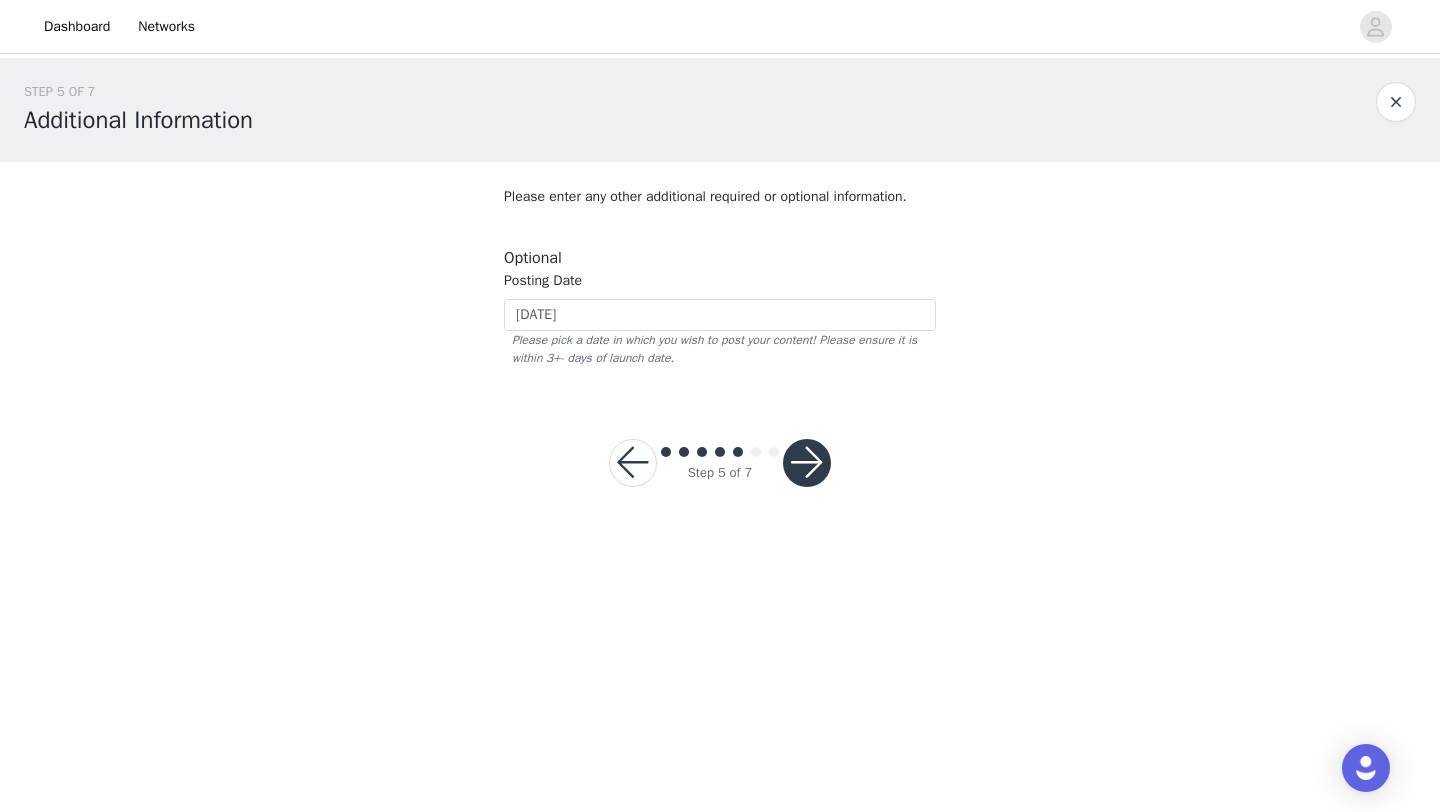 click at bounding box center (807, 463) 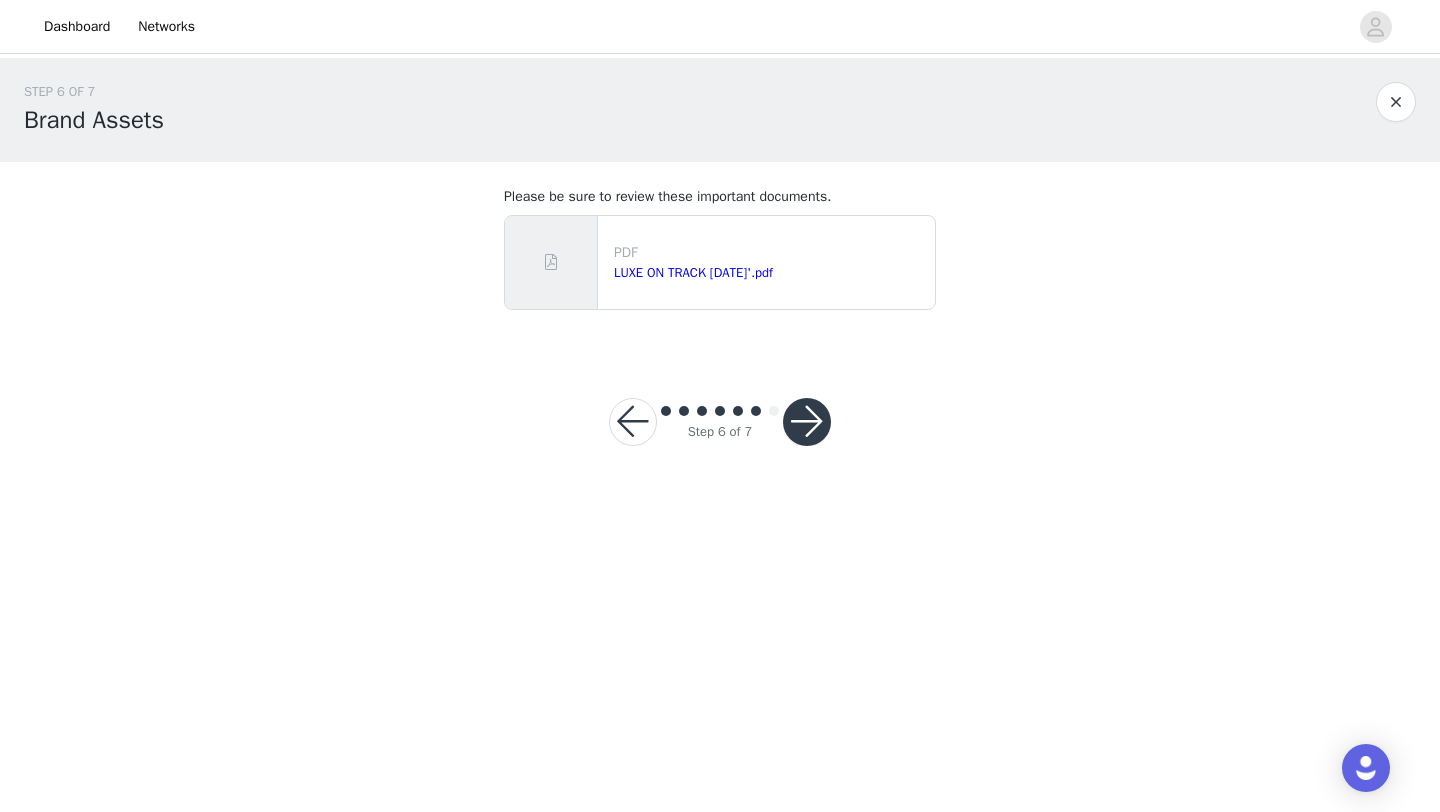click at bounding box center (807, 422) 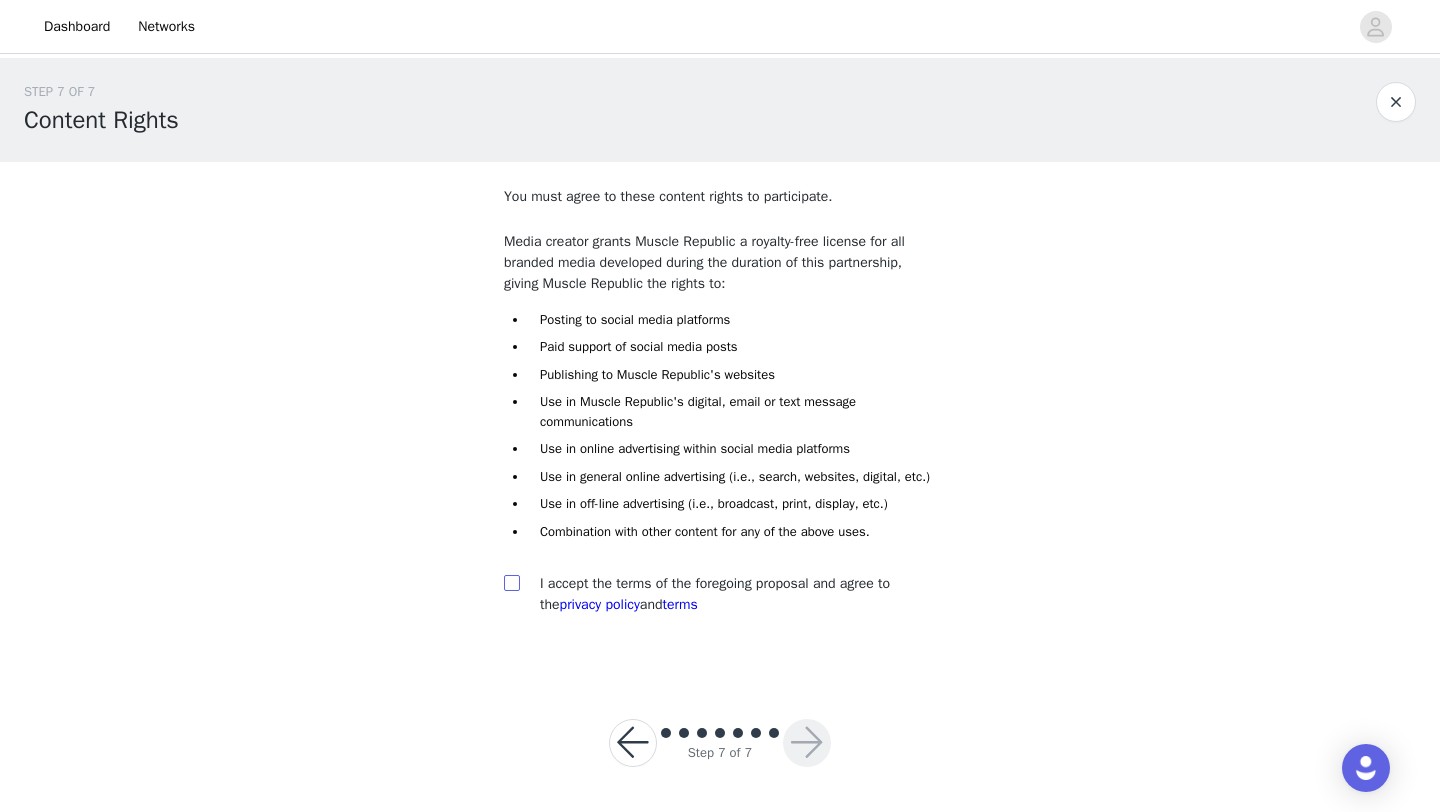 click at bounding box center [511, 582] 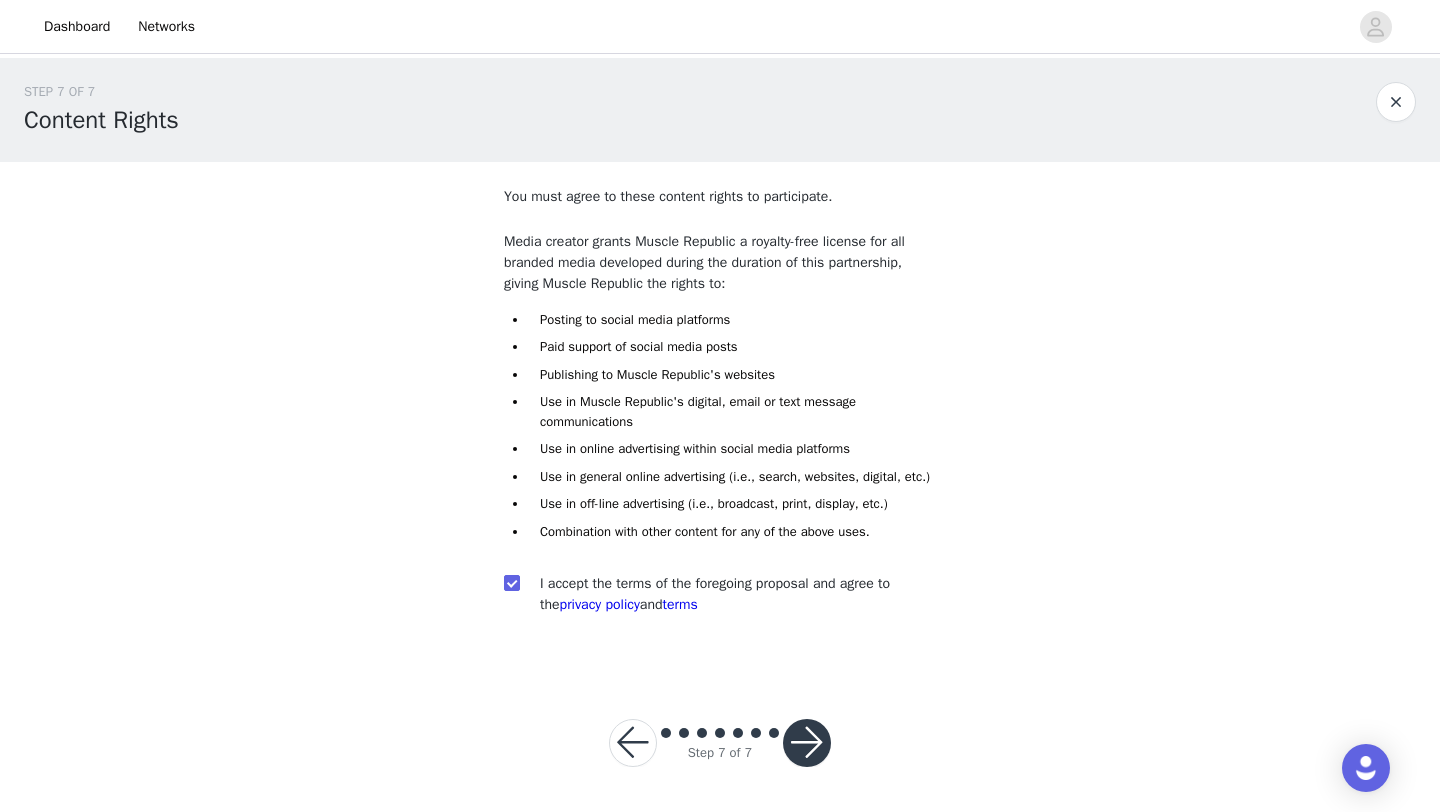 click at bounding box center [807, 743] 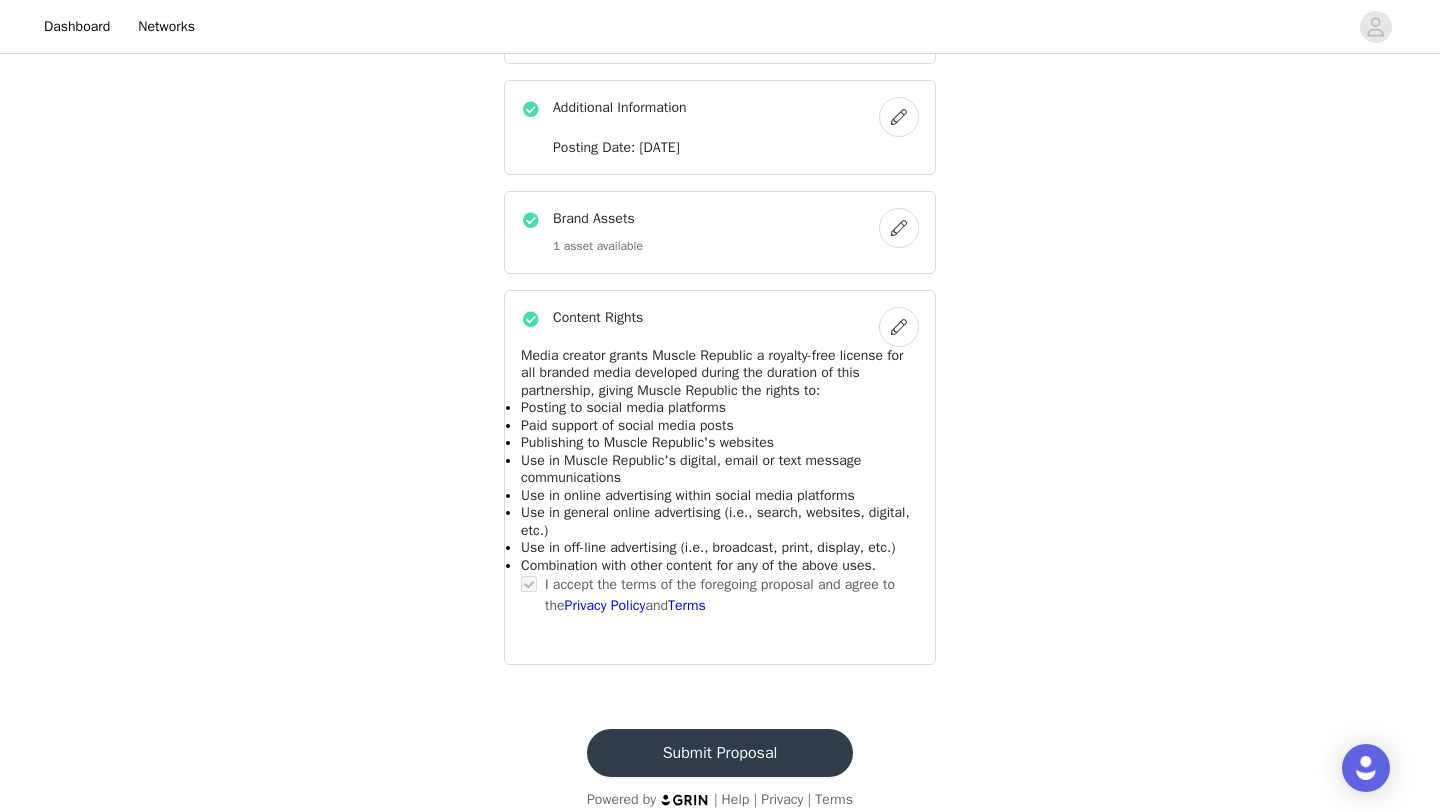 scroll, scrollTop: 1616, scrollLeft: 0, axis: vertical 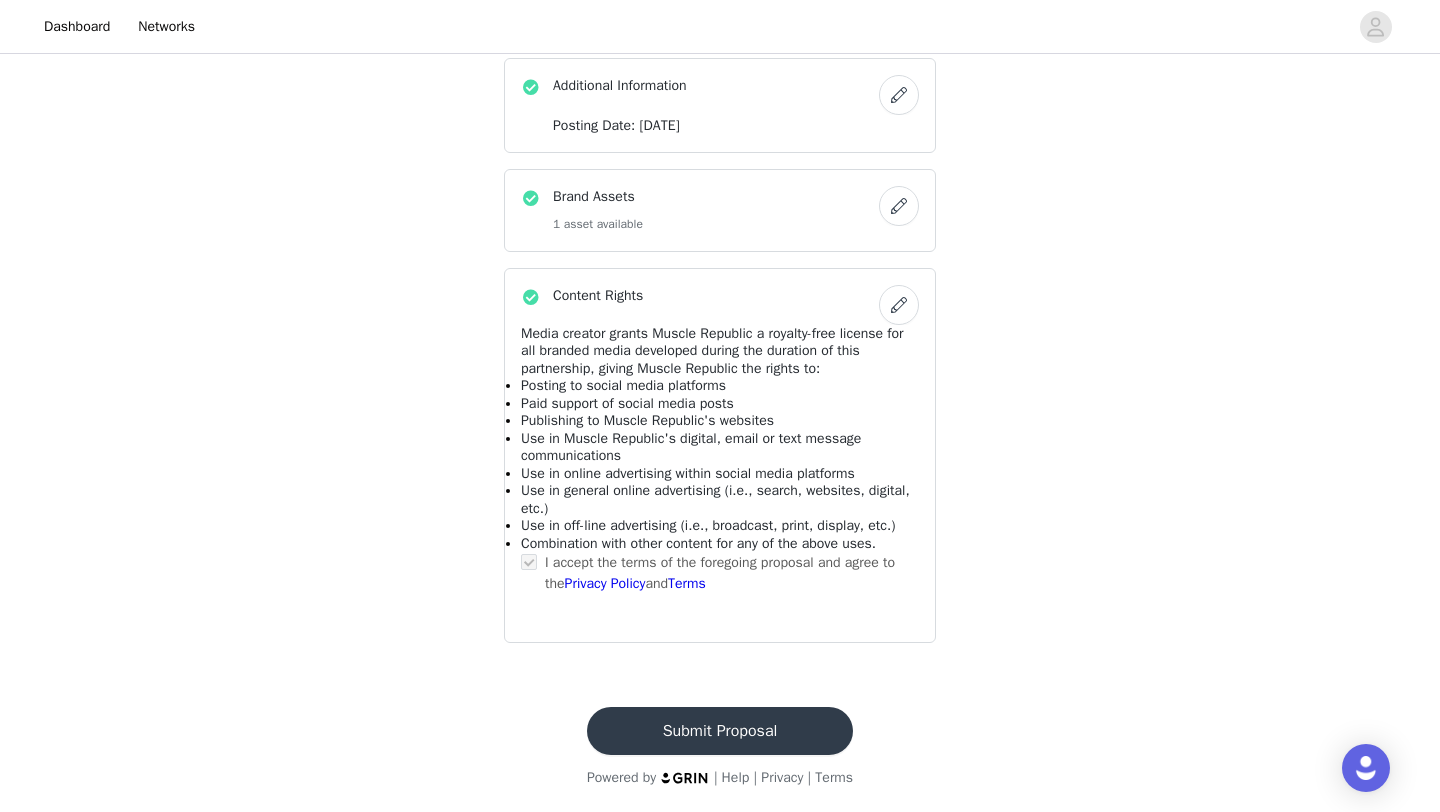 click on "Submit Proposal" at bounding box center (720, 731) 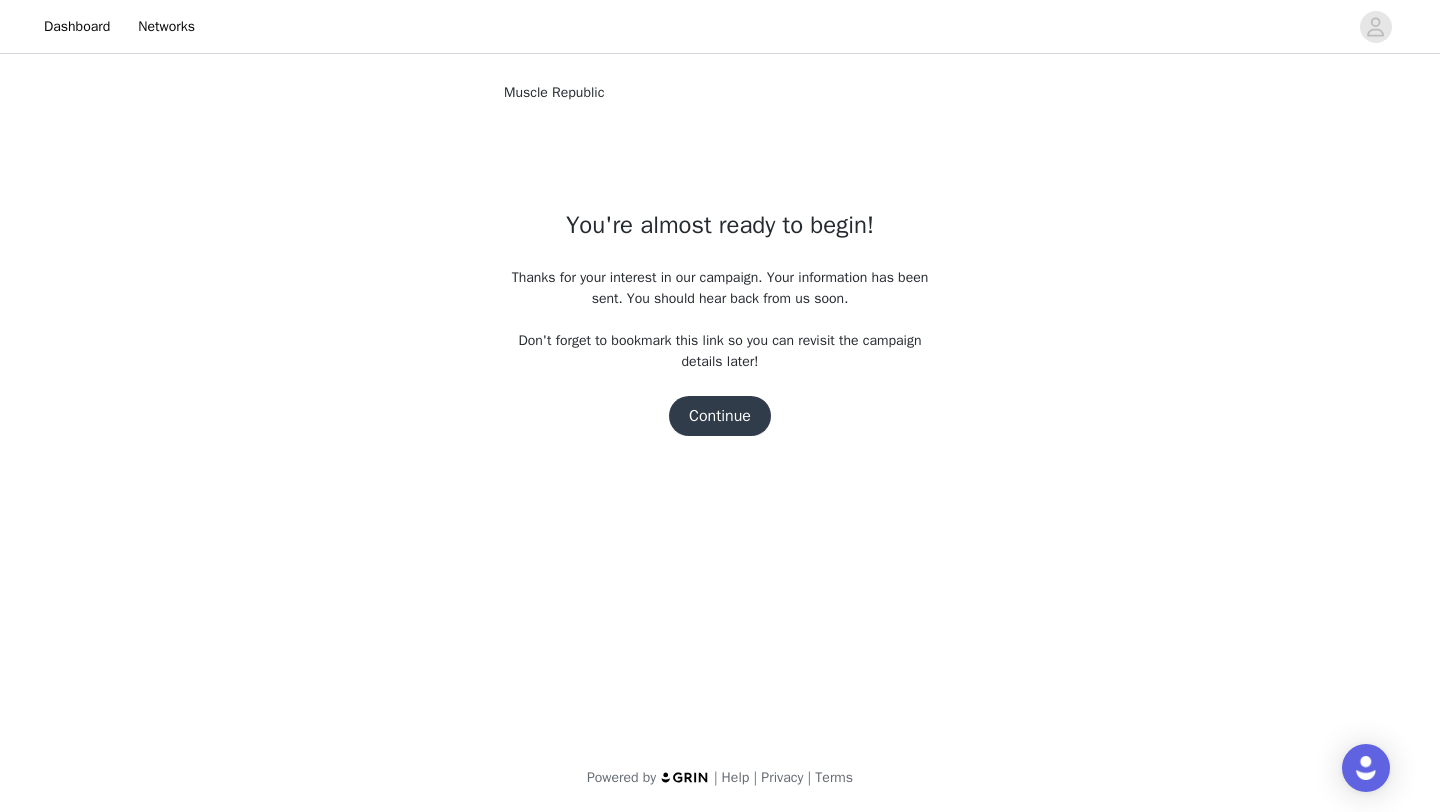 scroll, scrollTop: 0, scrollLeft: 0, axis: both 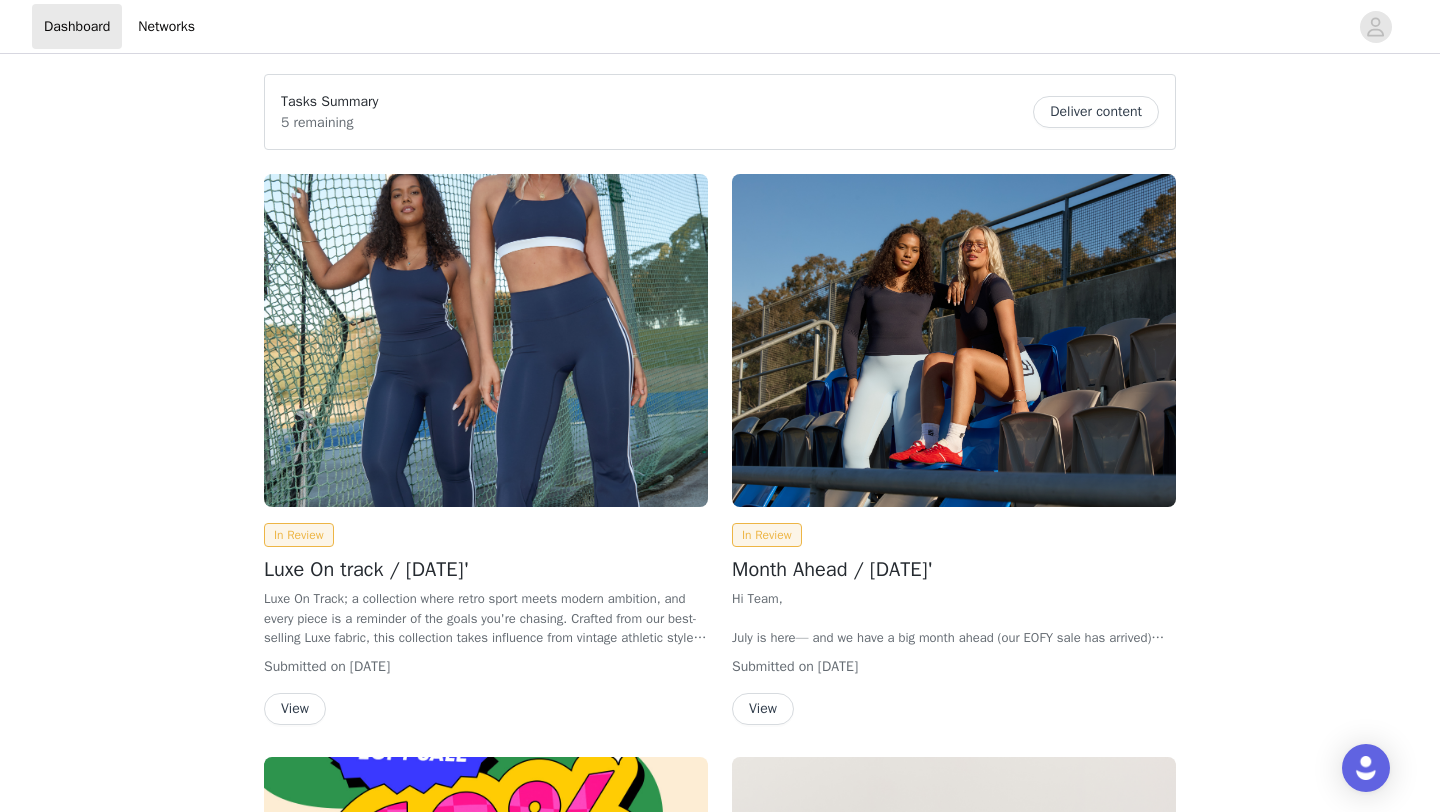 click on "In Review    Luxe On track / [DATE]'   Luxe On Track ; a collection where retro sport meets modern ambition, and every piece is a reminder of the goals you're chasing. Crafted from our best-selling Luxe fabric, this collection takes influence from vintage athletic styles. With contrast stripes, piping, and elevated trims, the range draws inspiration from vintage trackside style - bold, minimal, and confidently nostalgic
The colour palette keeps things clean and iconic: with our new hero colour Aura - a soft powder blue. Combines perfectly with our contrasting combinations of Black and White, Deep Navy and White. New silhouettes like the Willow Bra and Luxe Willow Top feature contrast straps and underbust bands, while the Piper Legging and Piper Biker Short introduce a gathered waistband for elevated comfort and fit.
Signature Luxe pieces return with two-stripe trims and refined V-neck athleisure tops - made to mix, match, and move with ease.  On track with your goals, your mindset, your progress." at bounding box center [486, 453] 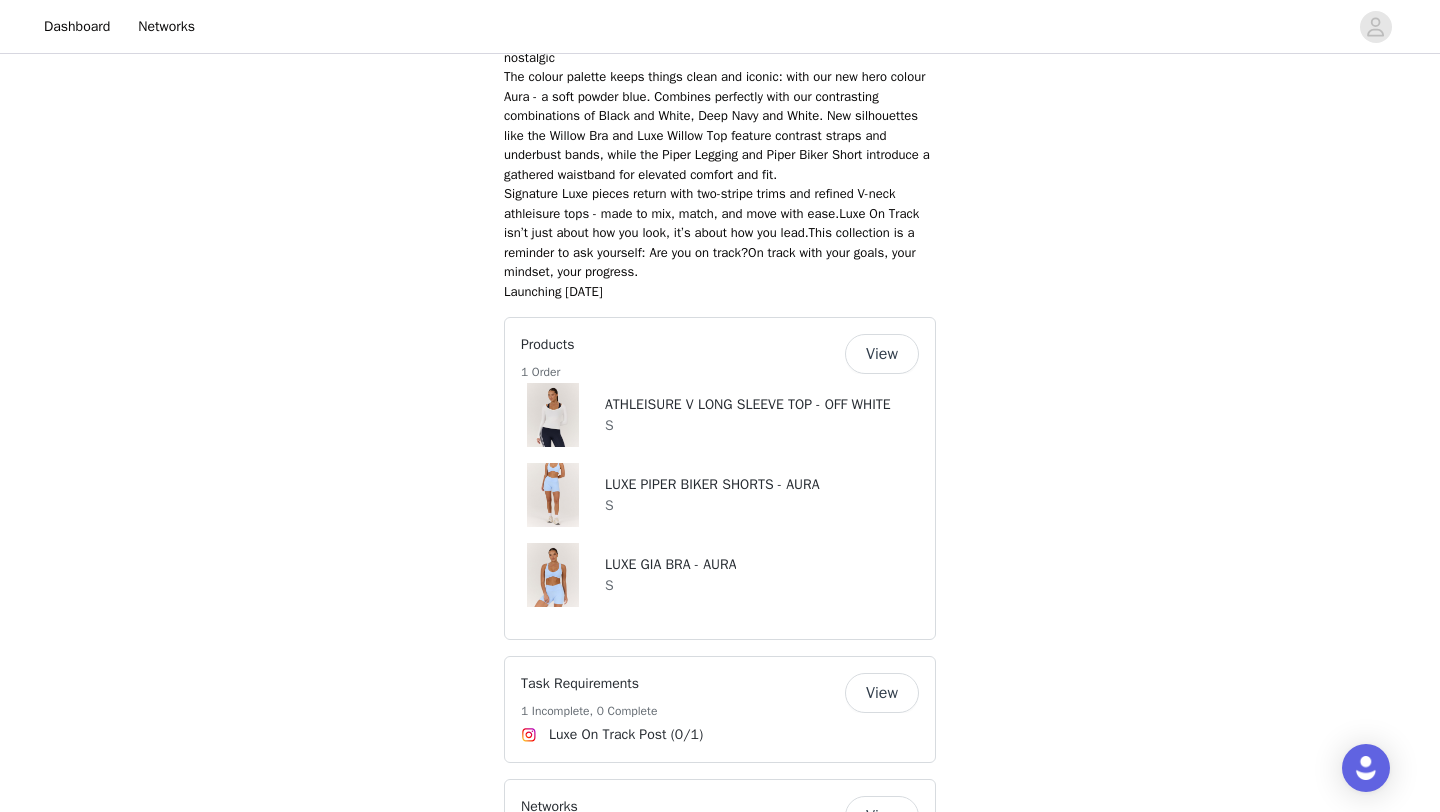 scroll, scrollTop: 1027, scrollLeft: 0, axis: vertical 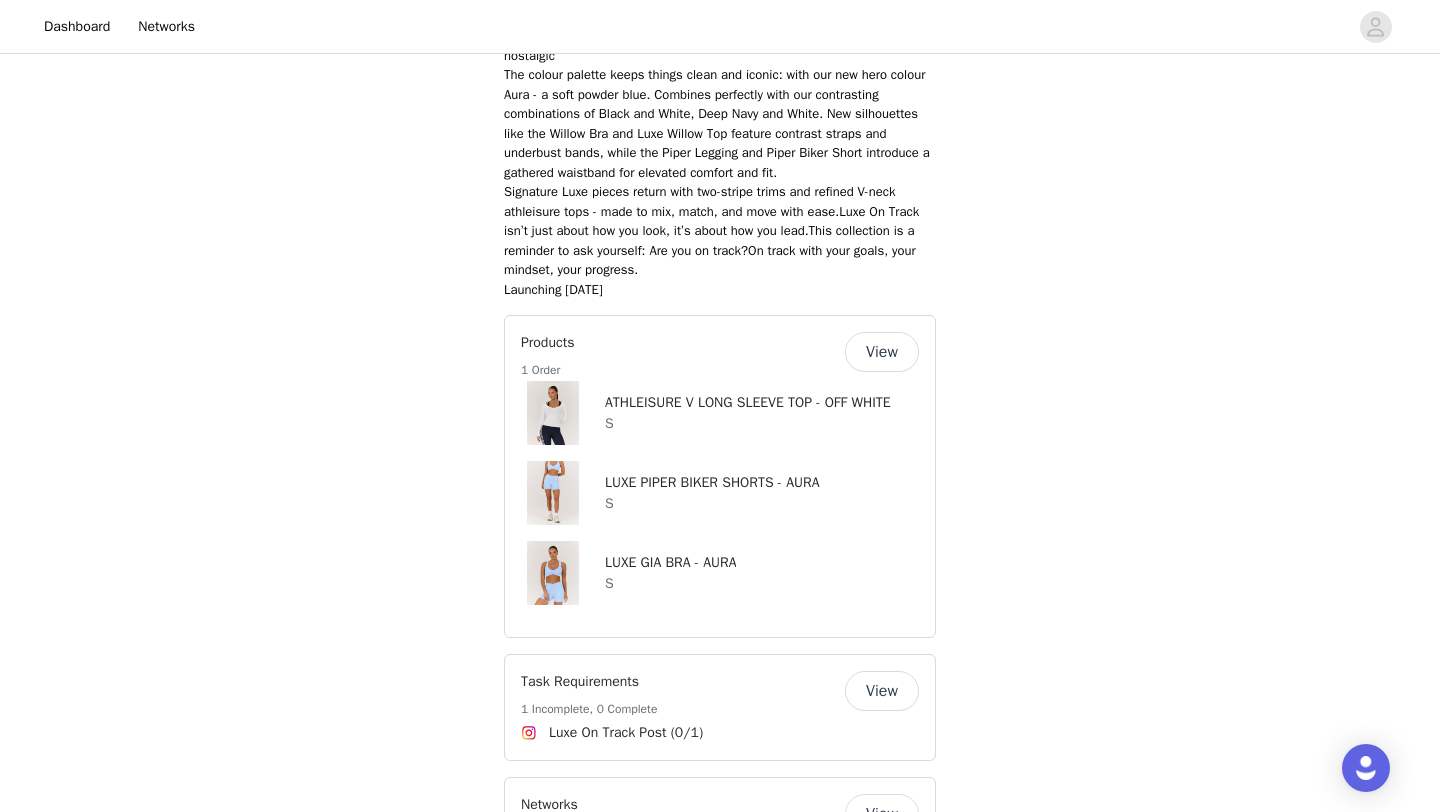 click on "View" at bounding box center [882, 352] 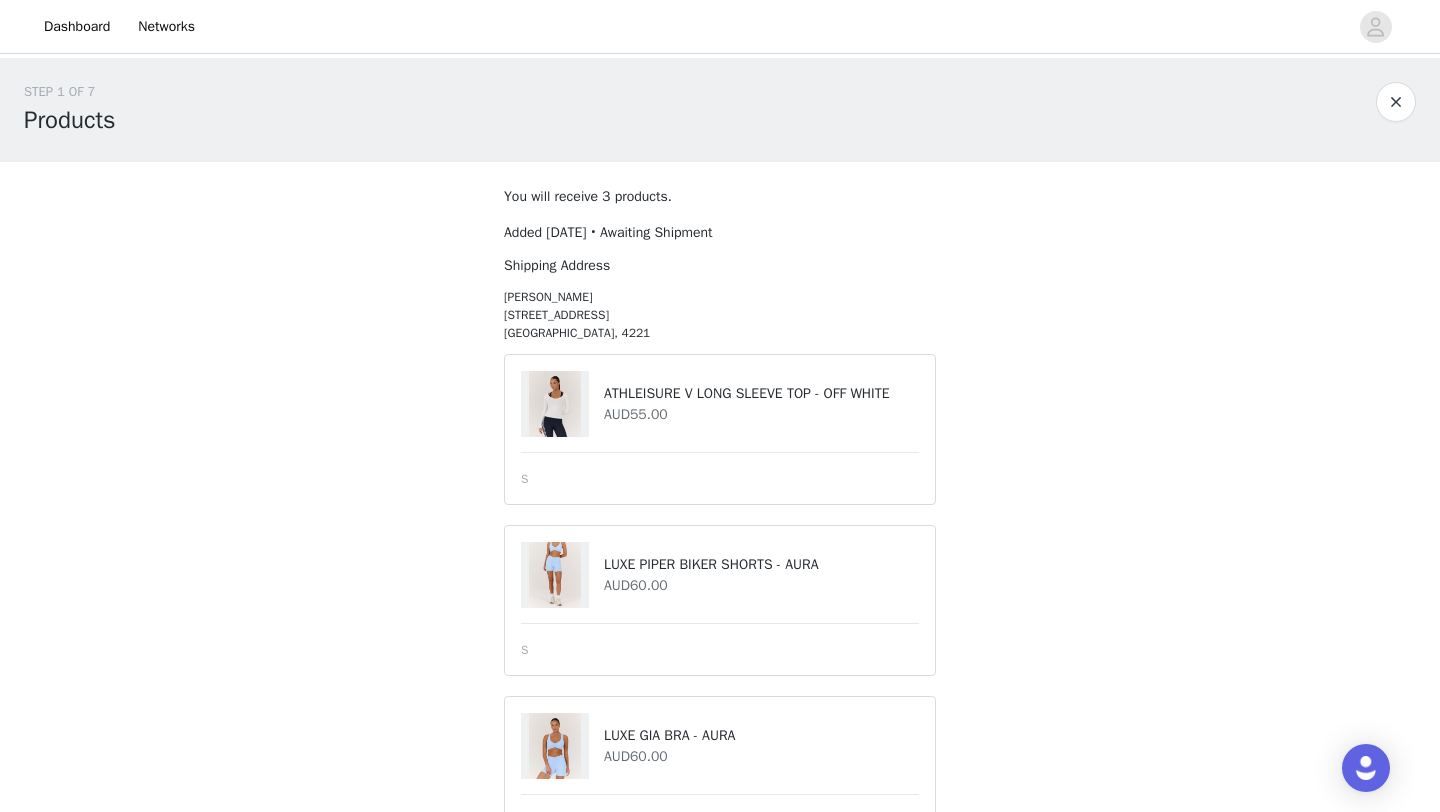 scroll, scrollTop: 10, scrollLeft: 0, axis: vertical 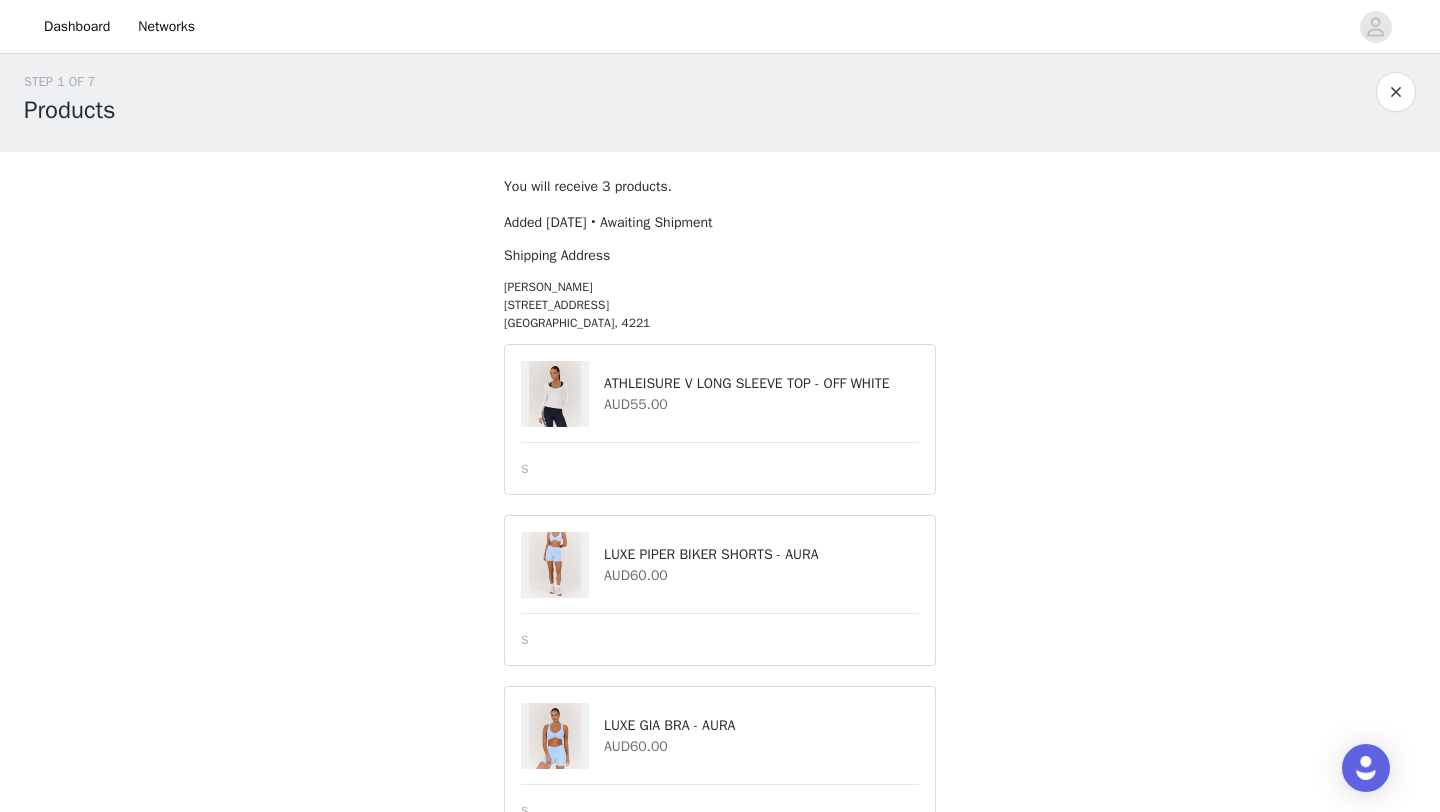 click at bounding box center [1396, 92] 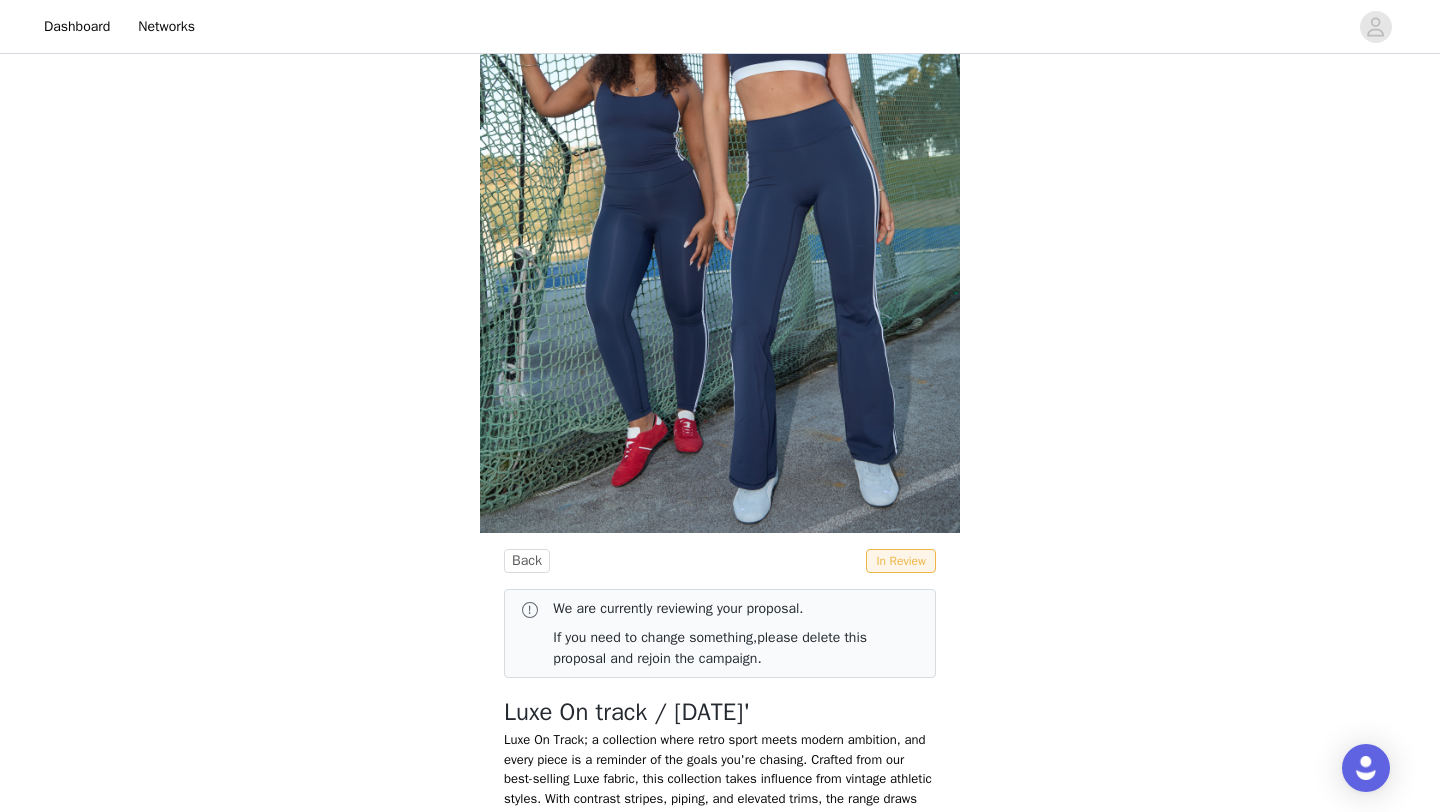 scroll, scrollTop: 238, scrollLeft: 0, axis: vertical 